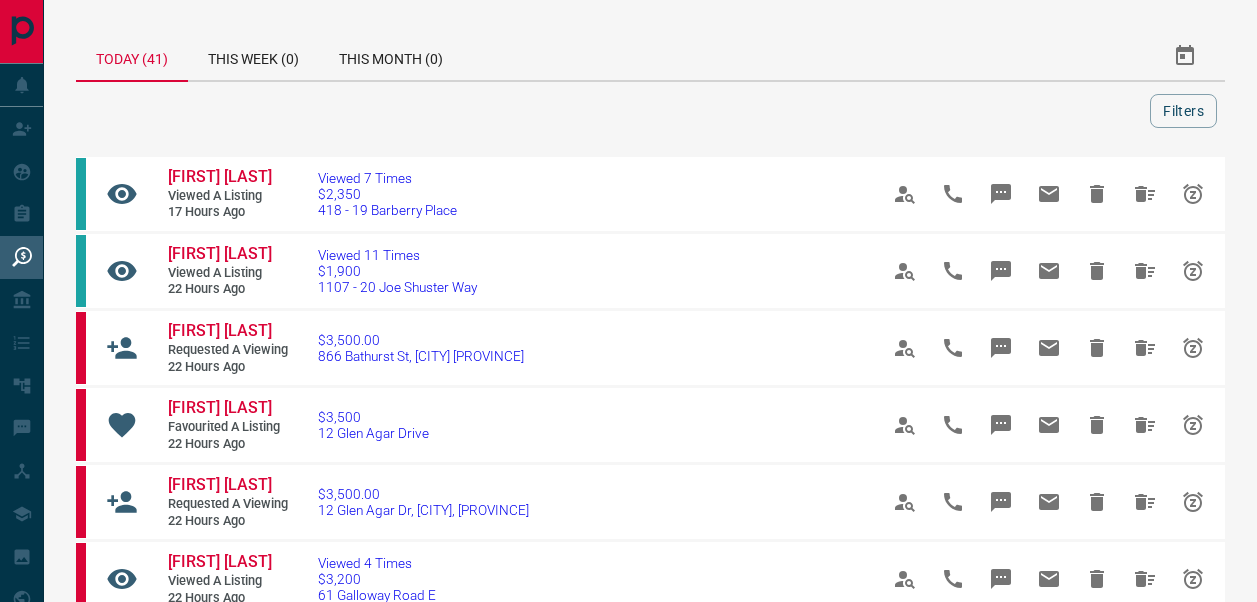 scroll, scrollTop: 0, scrollLeft: 0, axis: both 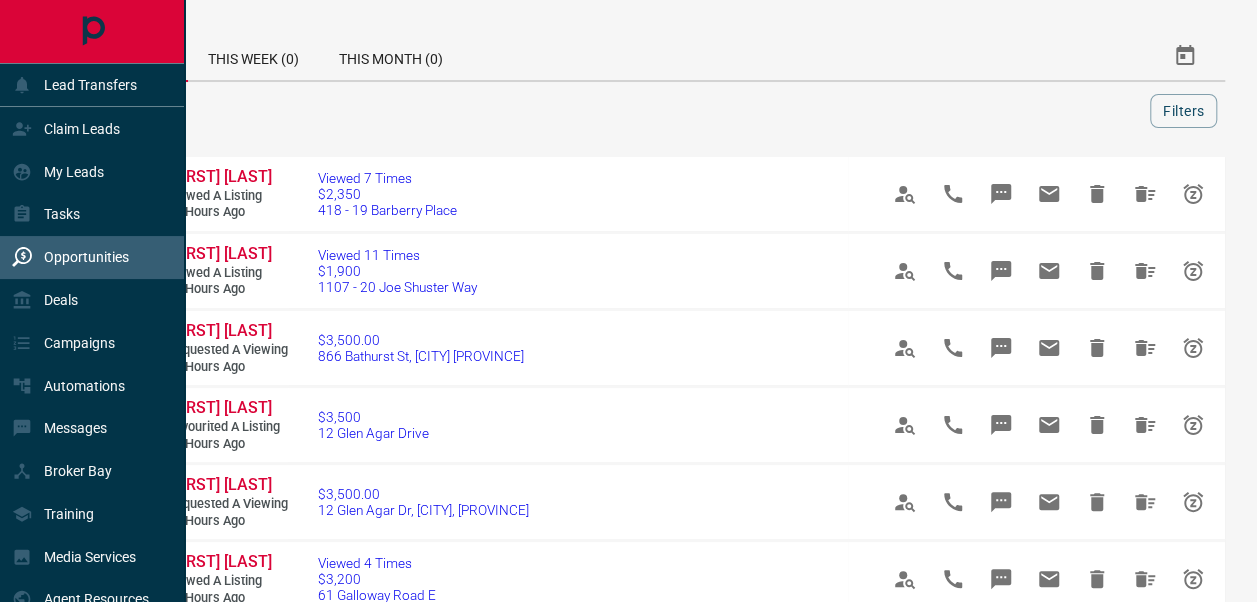 click on "Opportunities" at bounding box center (86, 257) 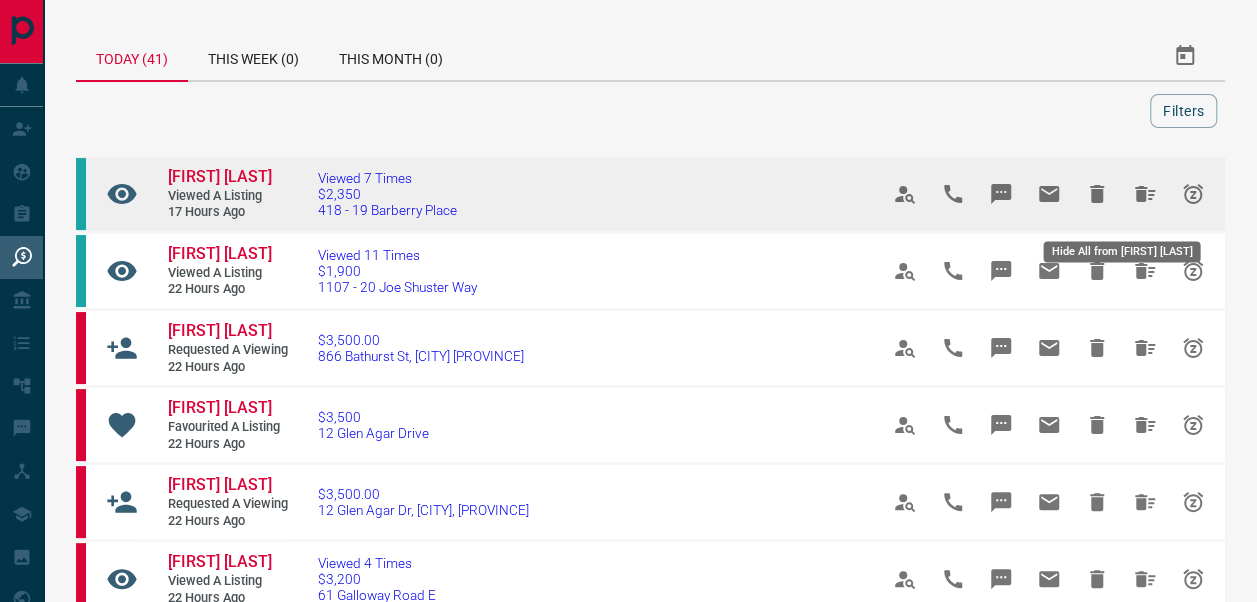 click 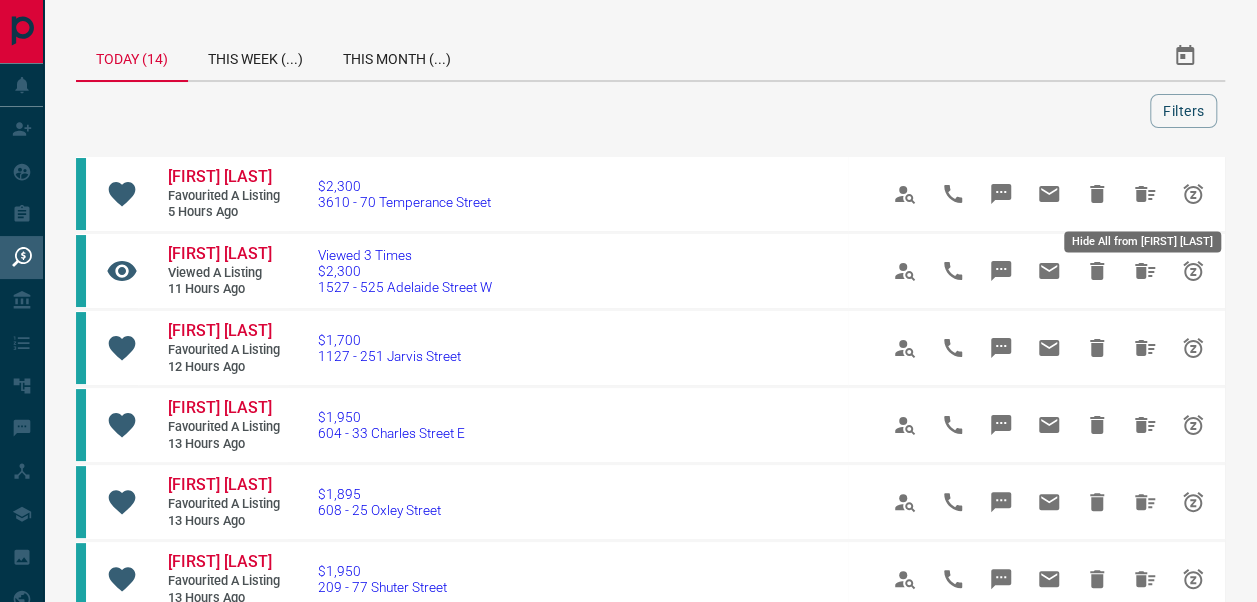 click 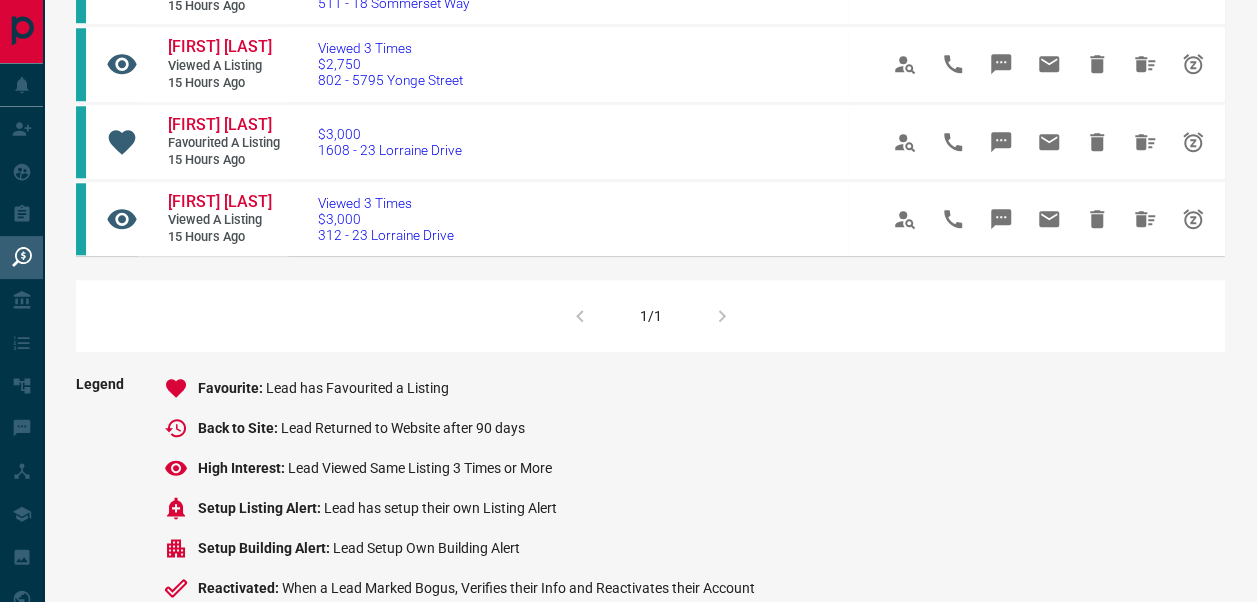scroll, scrollTop: 0, scrollLeft: 0, axis: both 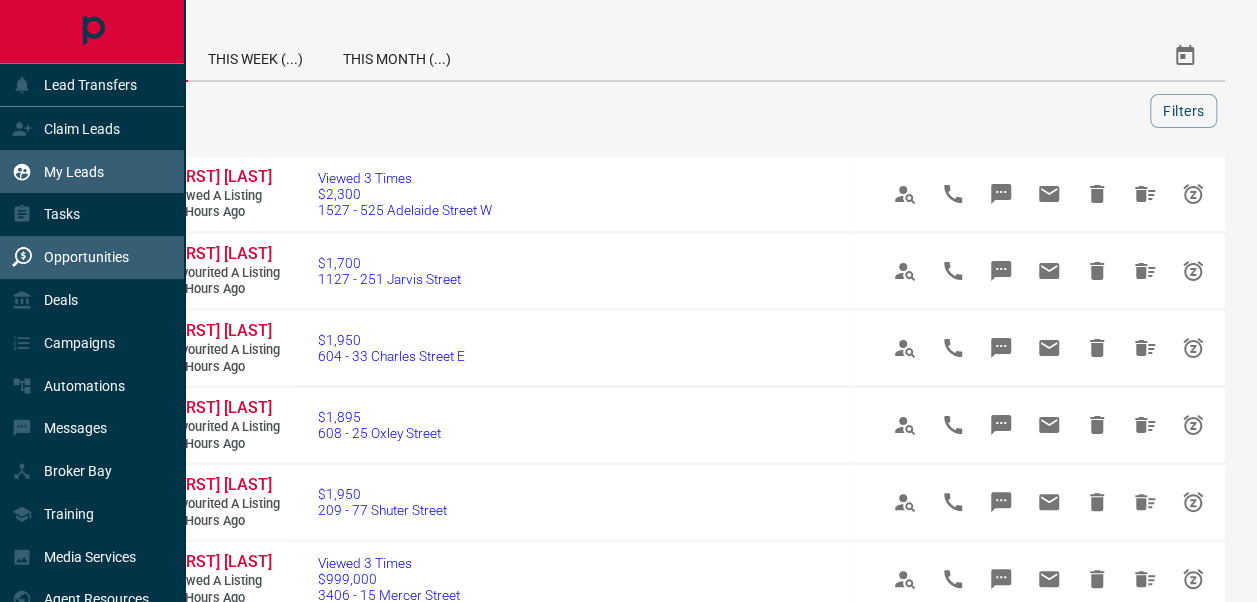 click on "My Leads" at bounding box center (74, 172) 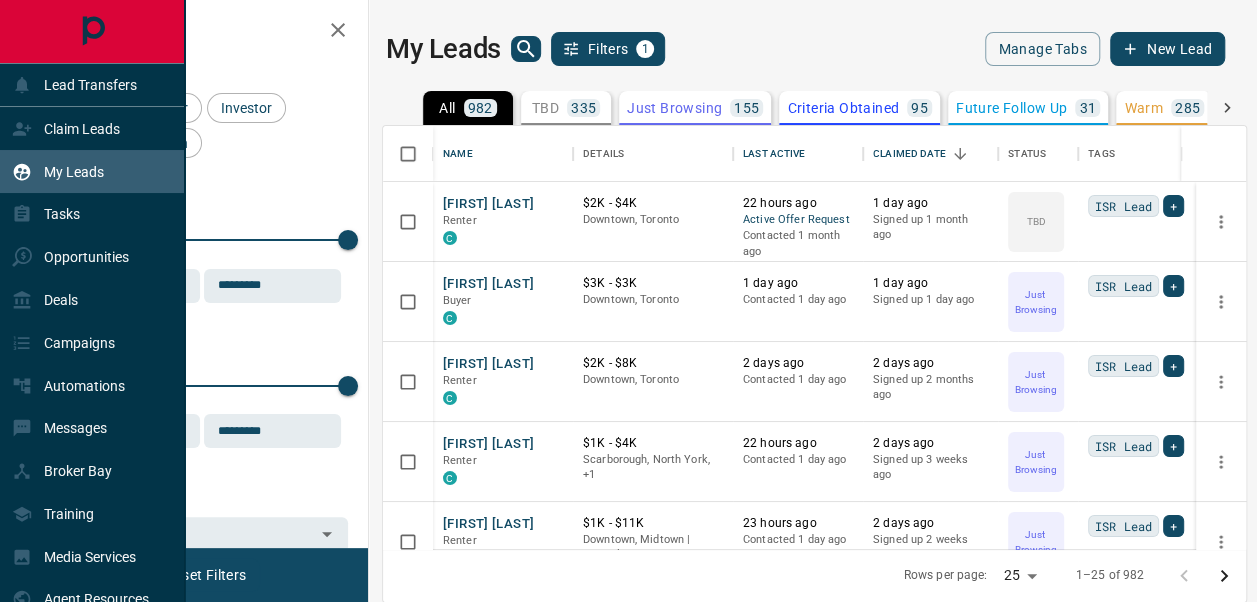 scroll, scrollTop: 16, scrollLeft: 16, axis: both 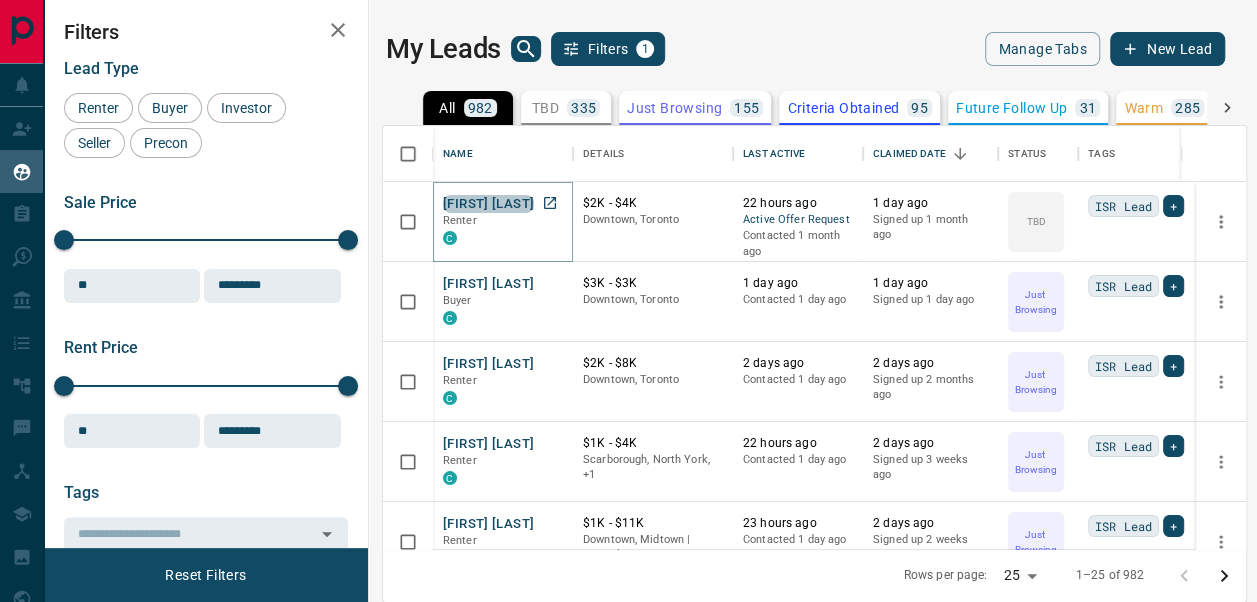 click on "[FIRST] [LAST]" at bounding box center [488, 204] 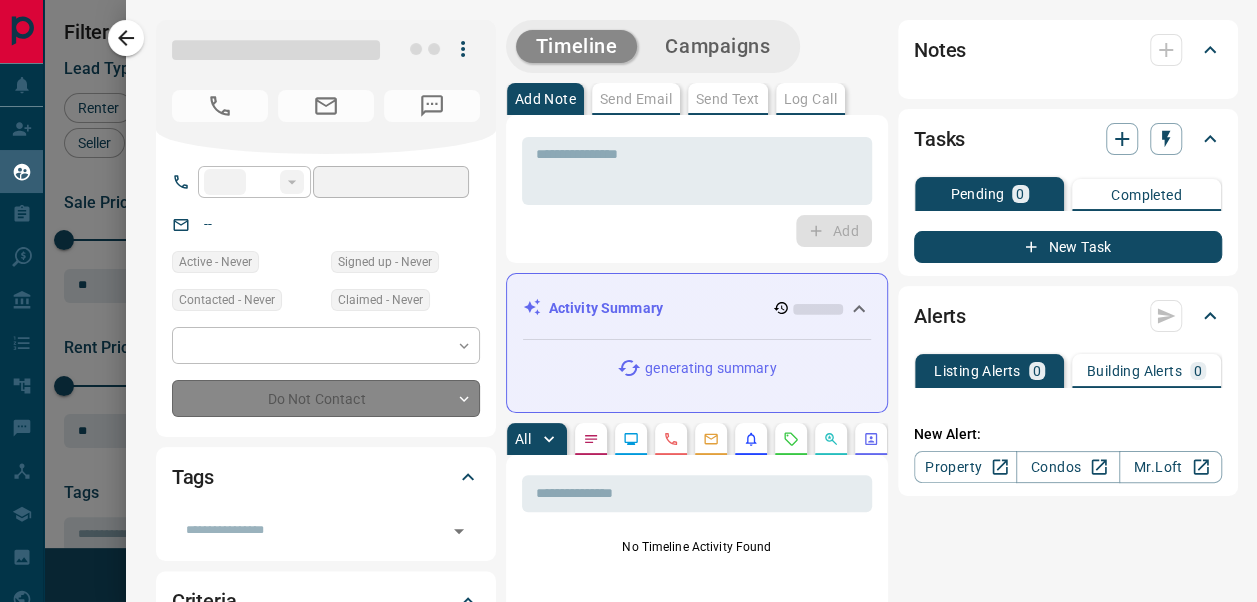 type on "**" 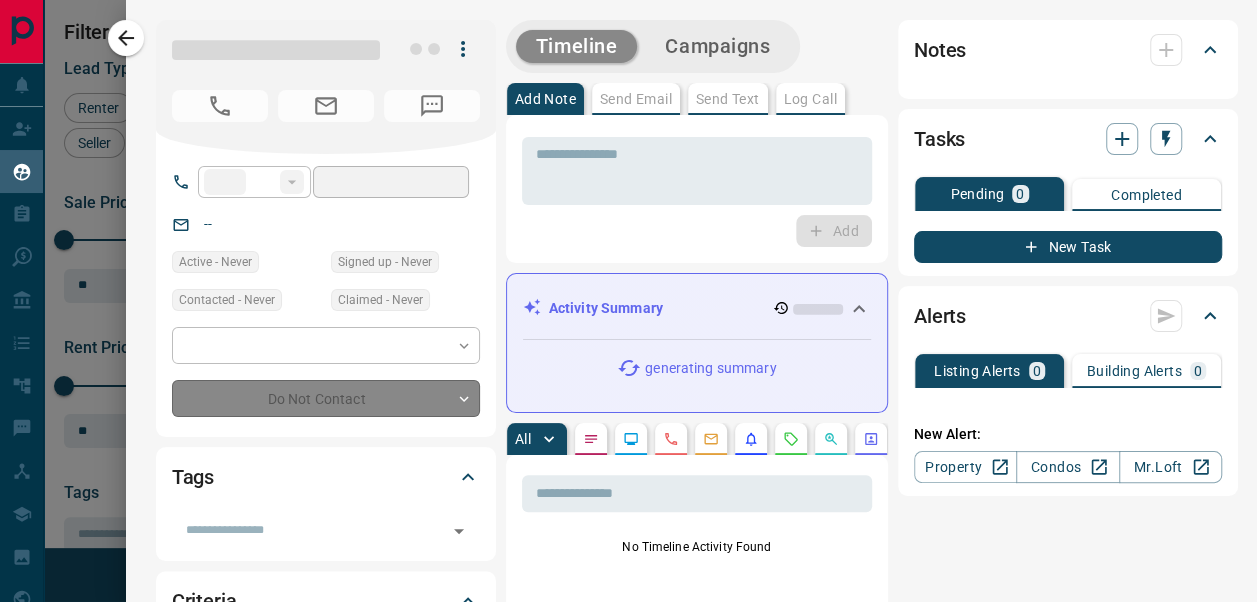 type on "**********" 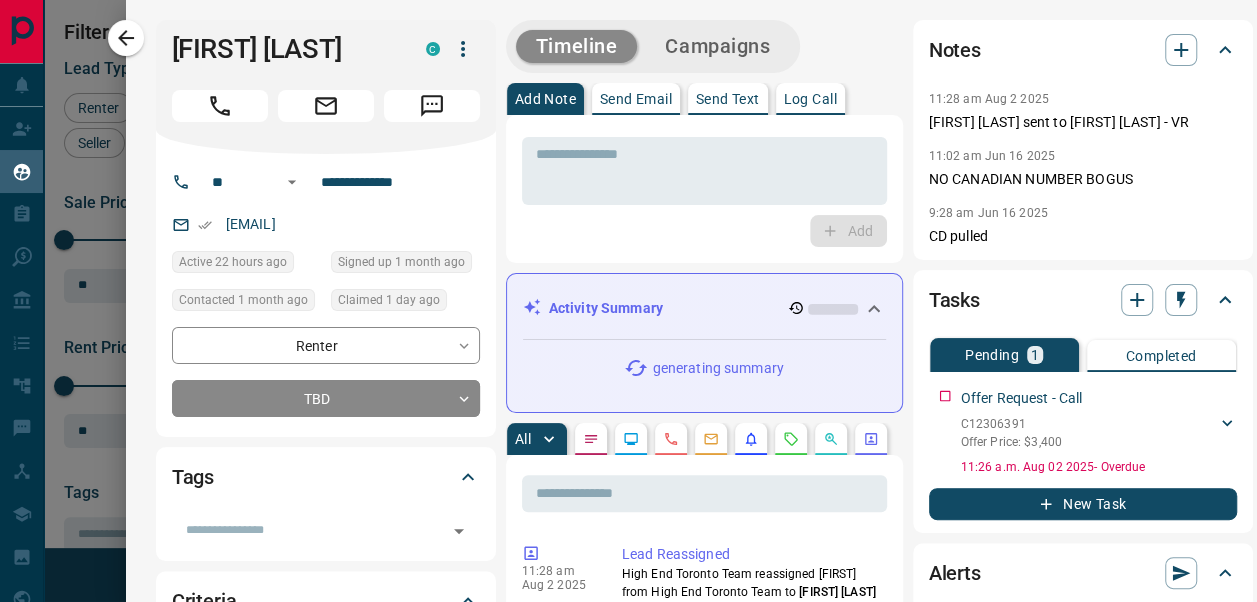 drag, startPoint x: 440, startPoint y: 222, endPoint x: 196, endPoint y: 233, distance: 244.24782 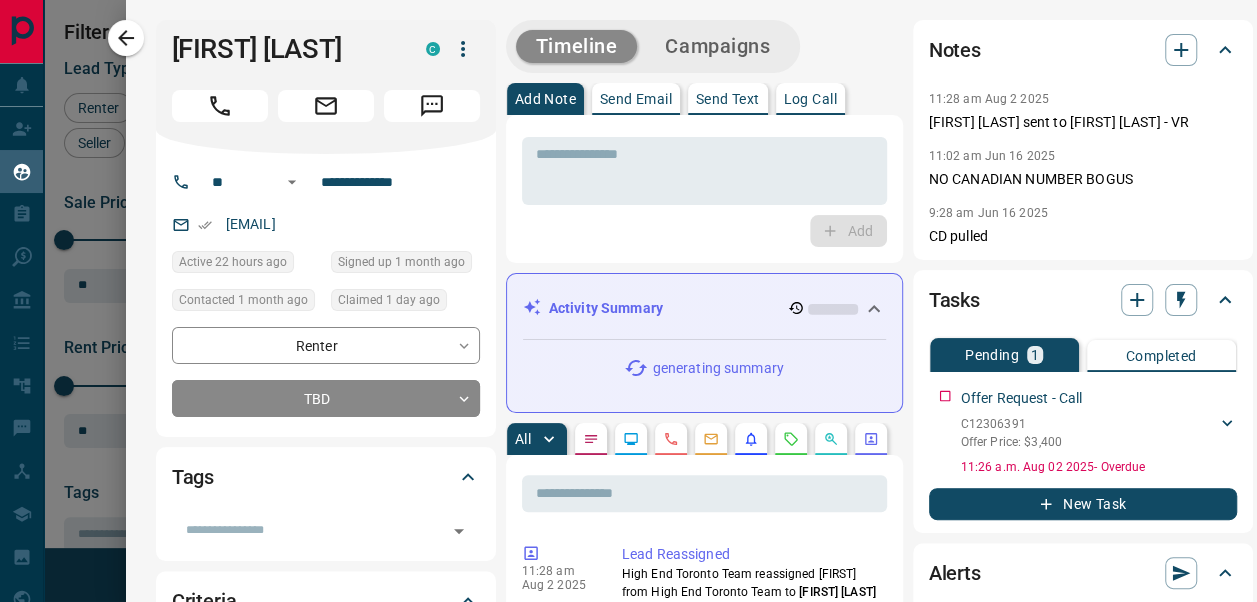 click on "[EMAIL]" at bounding box center [326, 224] 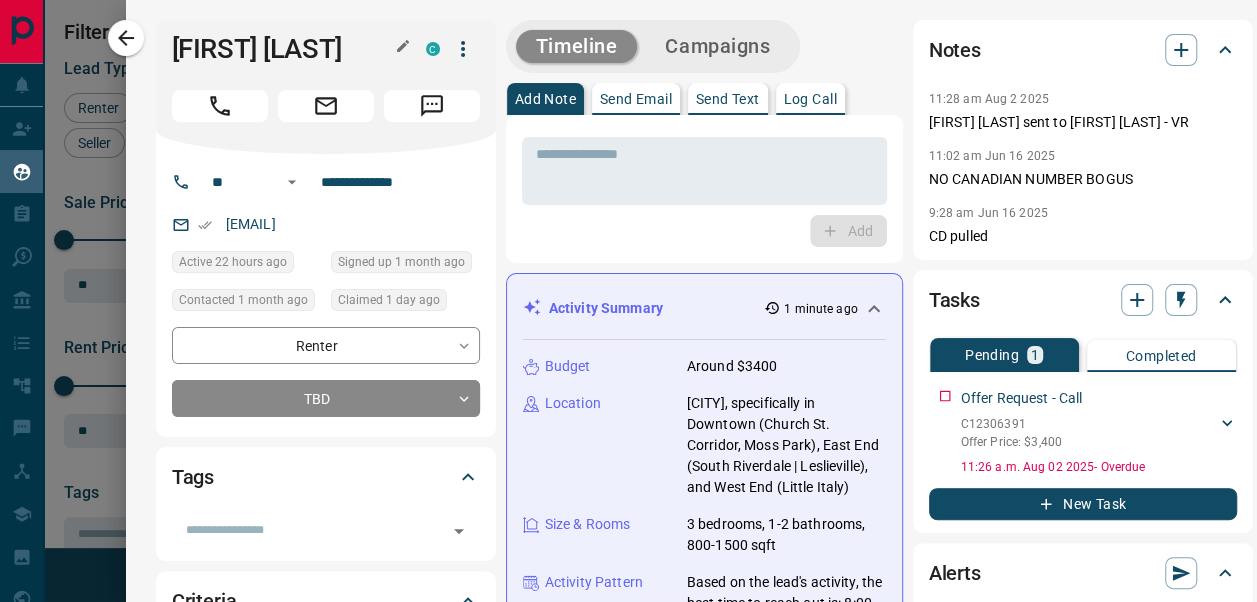 drag, startPoint x: 383, startPoint y: 48, endPoint x: 358, endPoint y: 48, distance: 25 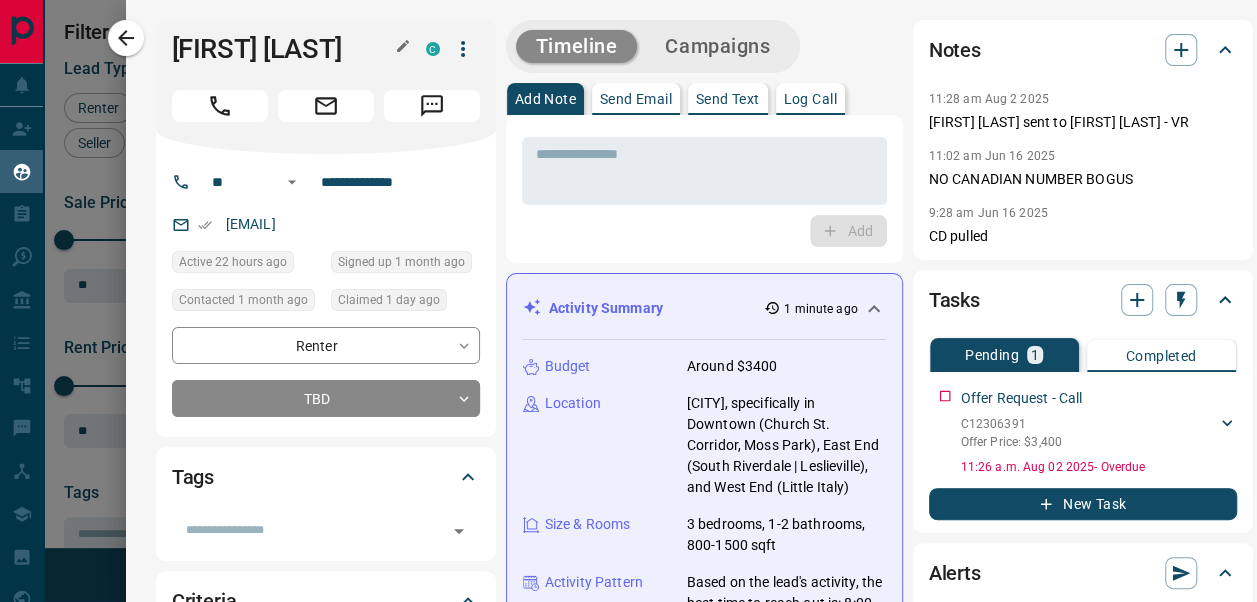 click on "[FIRST] [LAST]" at bounding box center (294, 49) 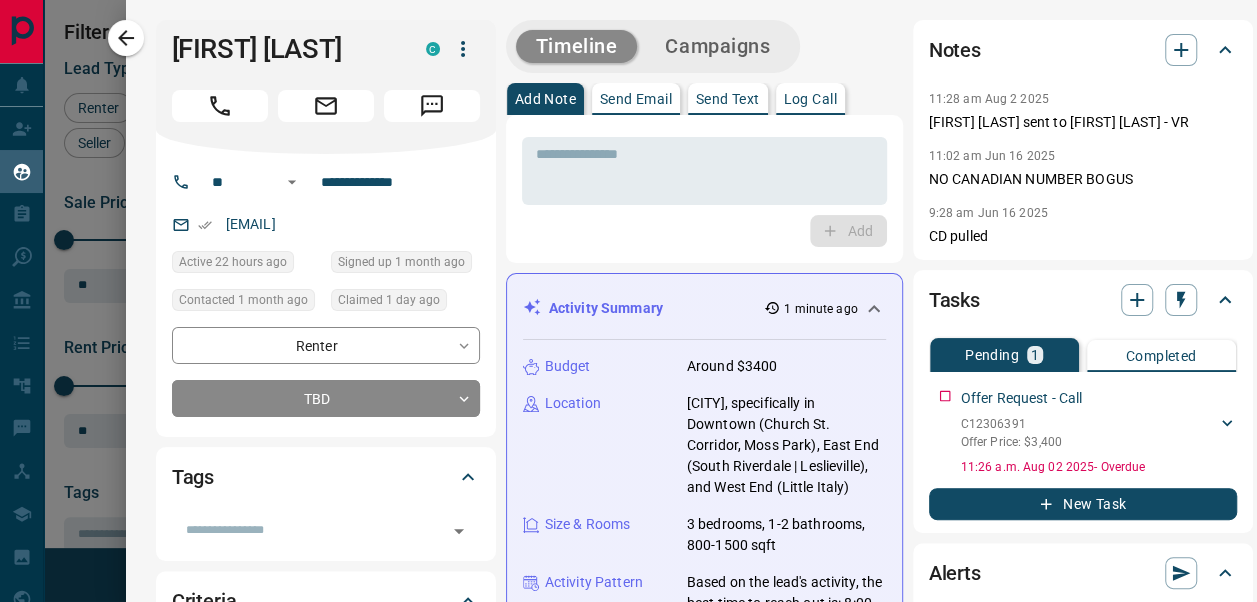 drag, startPoint x: 372, startPoint y: 51, endPoint x: 129, endPoint y: 62, distance: 243.24884 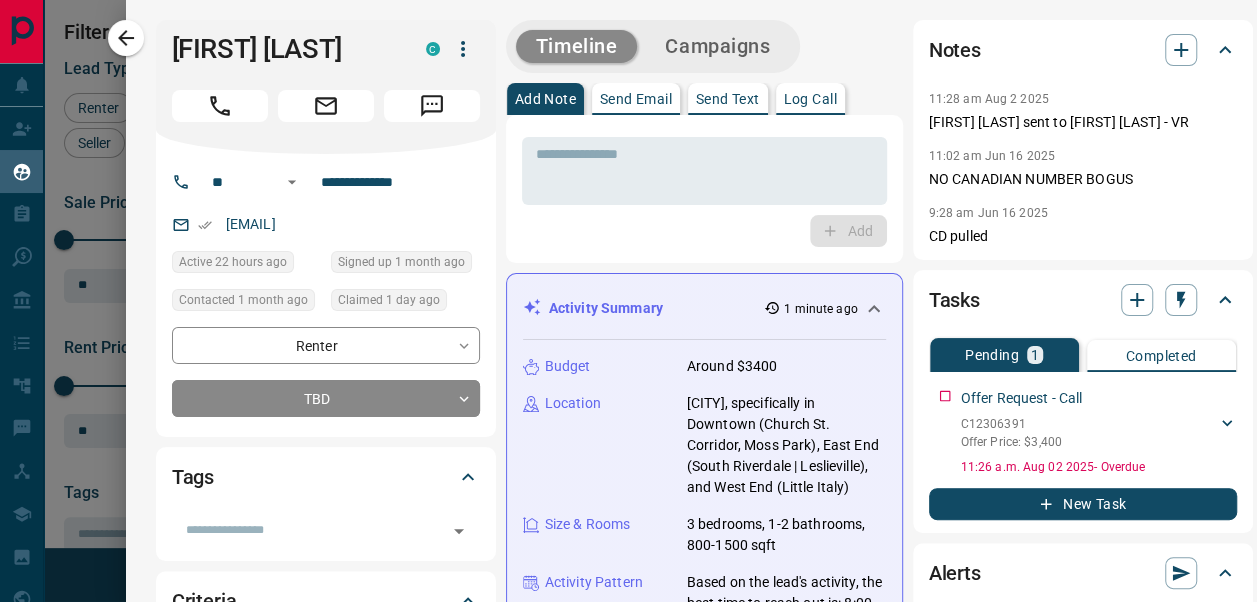 click on "**********" at bounding box center [691, 1298] 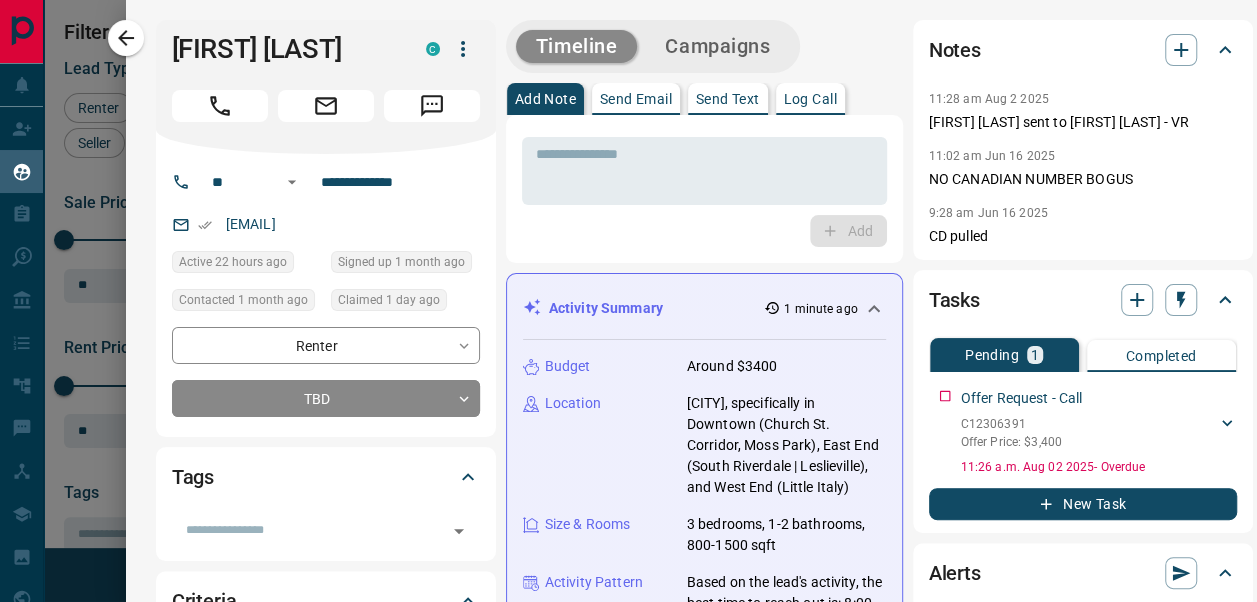 drag, startPoint x: 129, startPoint y: 62, endPoint x: 382, endPoint y: 80, distance: 253.63951 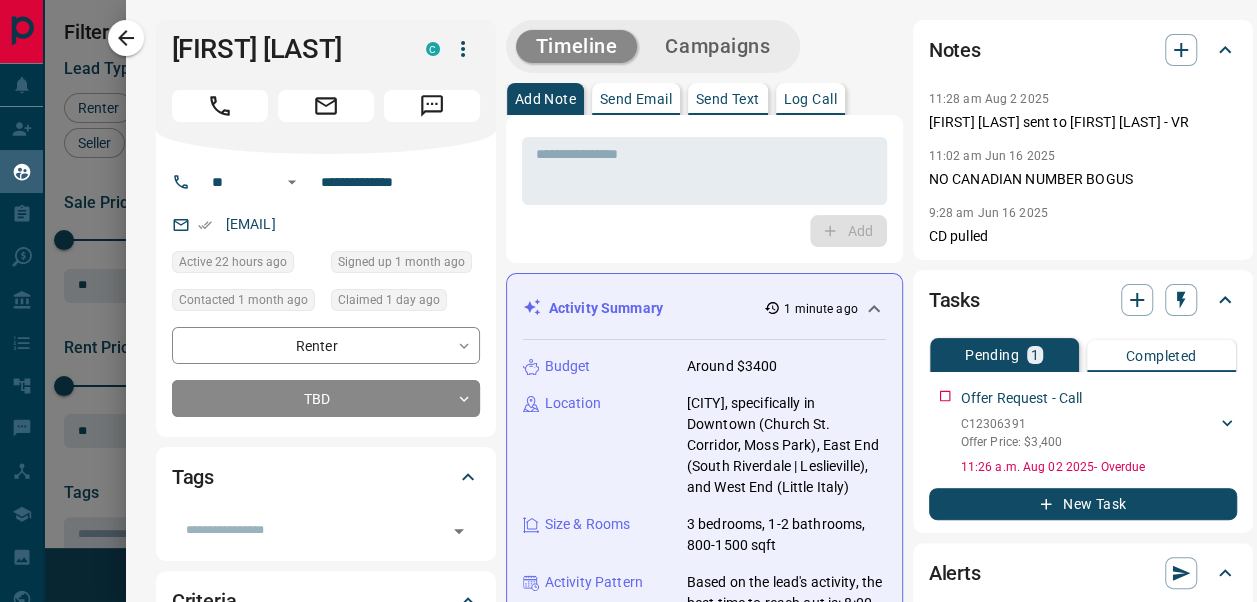 click on "[FIRST] [LAST] C" at bounding box center [326, 87] 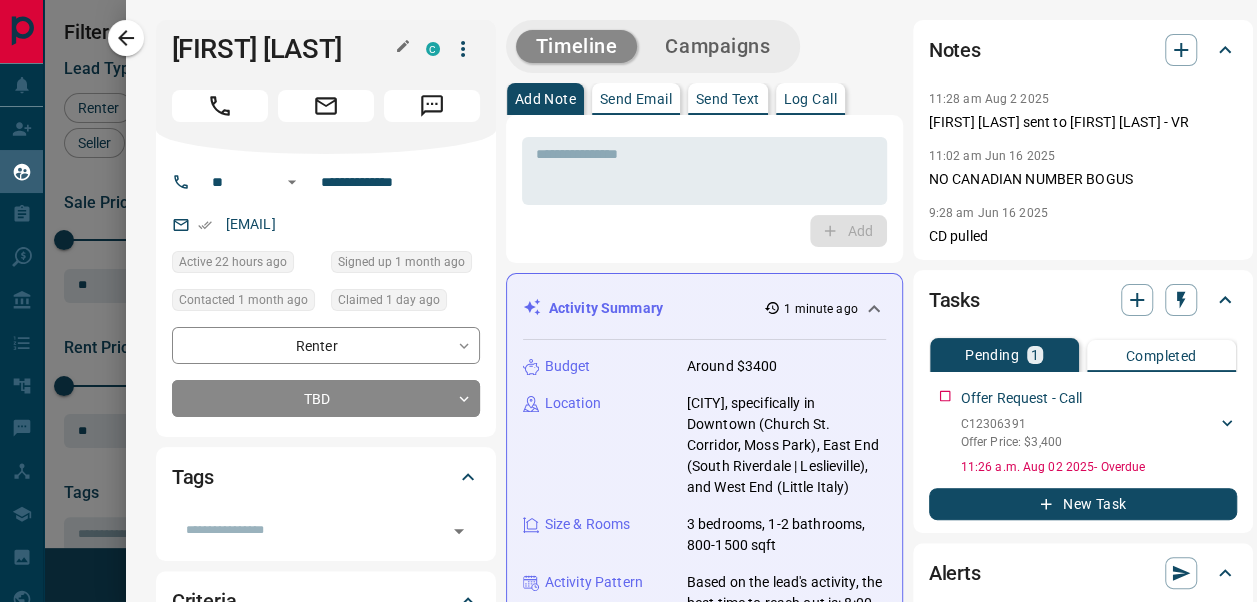 drag, startPoint x: 371, startPoint y: 48, endPoint x: 330, endPoint y: 50, distance: 41.04875 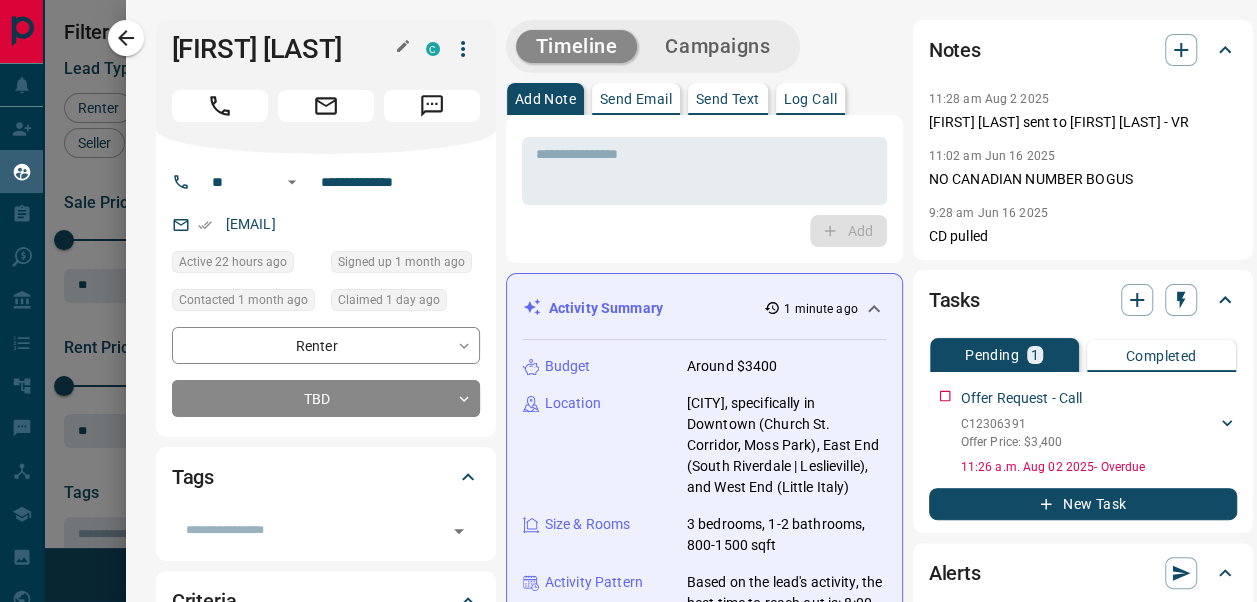 click on "[FIRST] [LAST]" at bounding box center (284, 49) 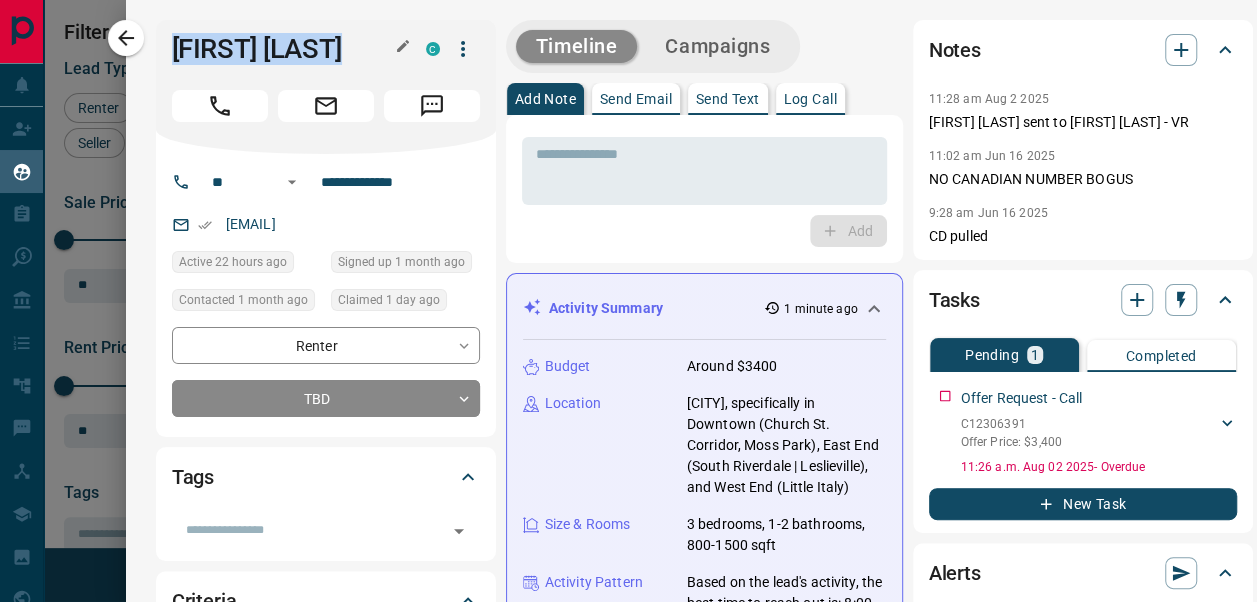 drag, startPoint x: 158, startPoint y: 42, endPoint x: 375, endPoint y: 57, distance: 217.51782 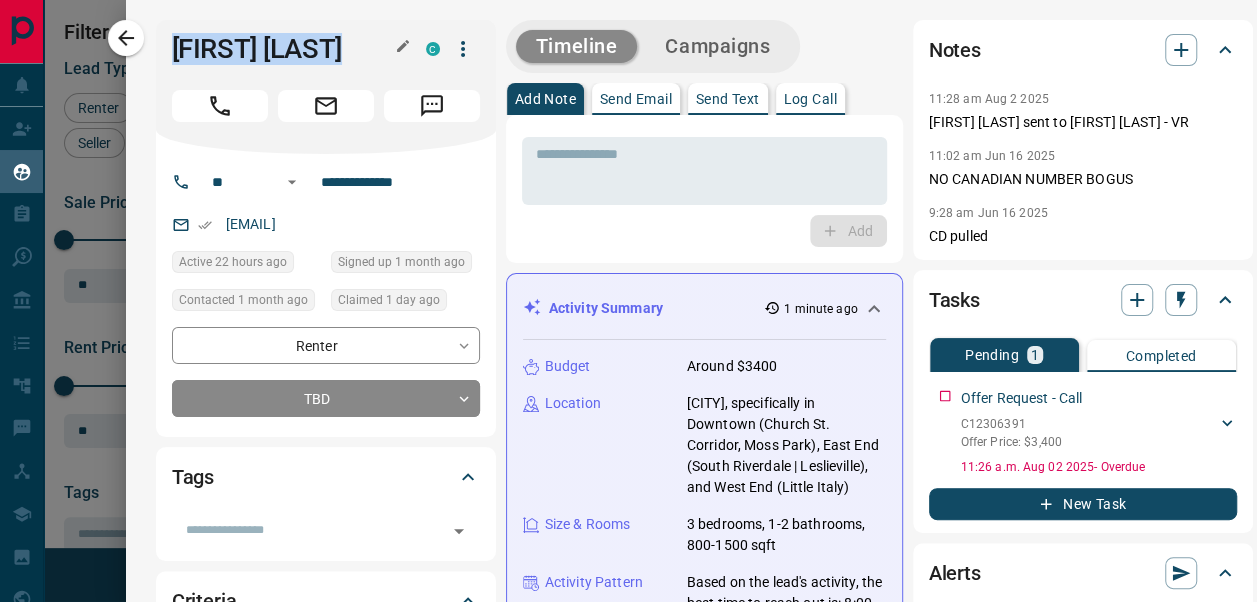 click on "[FIRST] [LAST]" at bounding box center [294, 49] 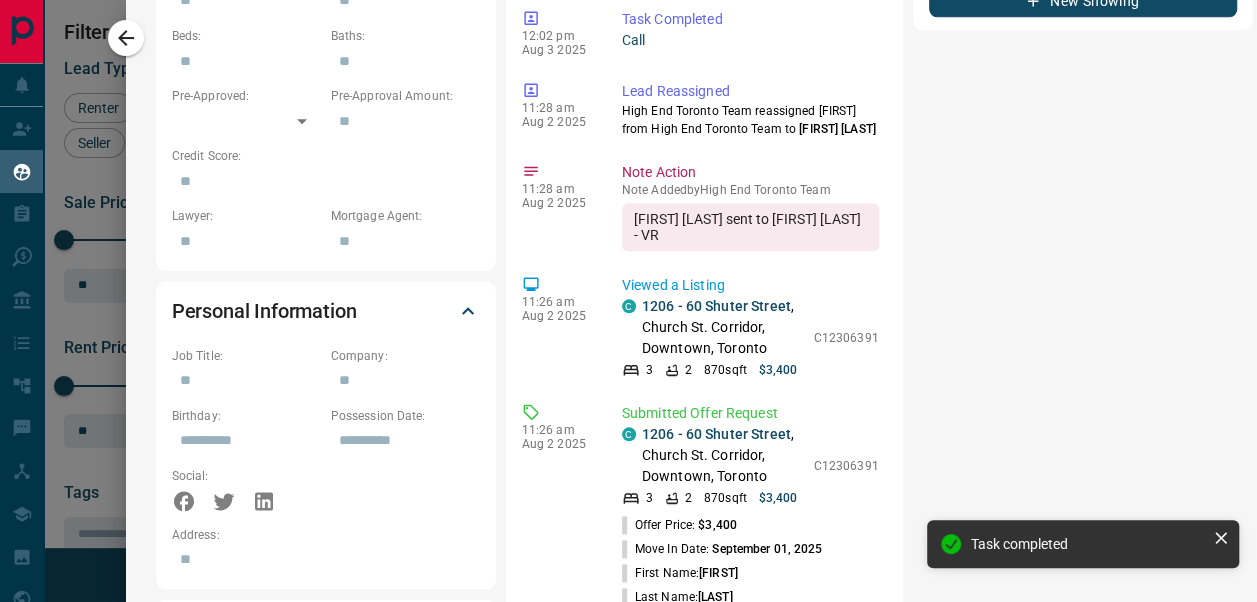 scroll, scrollTop: 946, scrollLeft: 0, axis: vertical 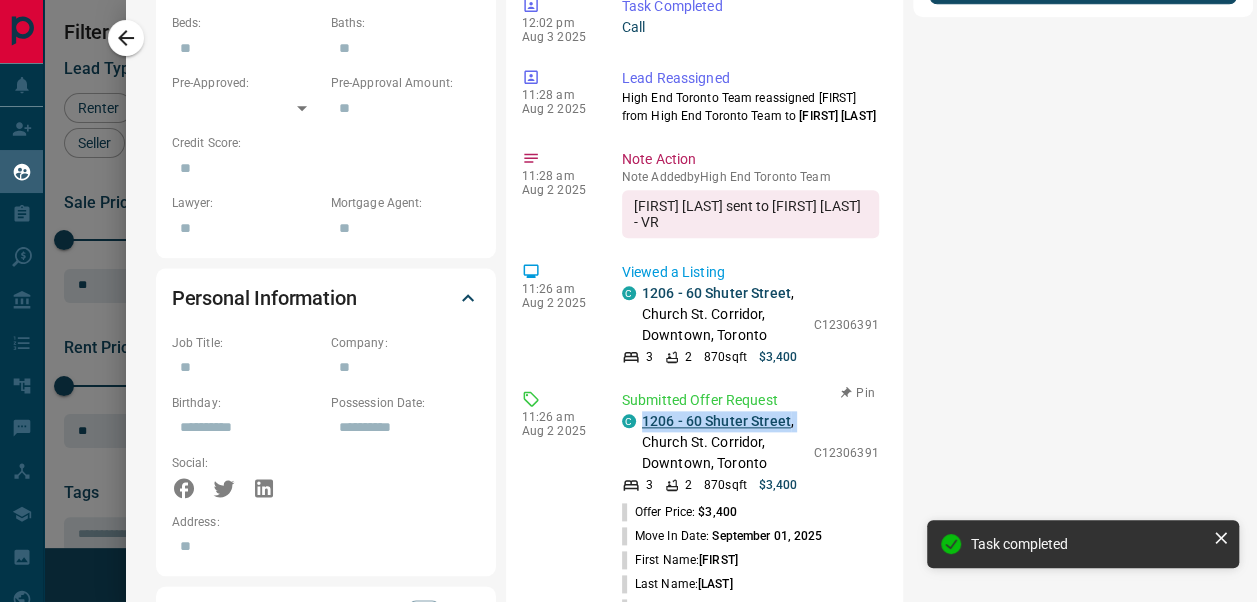 drag, startPoint x: 671, startPoint y: 528, endPoint x: 628, endPoint y: 502, distance: 50.24938 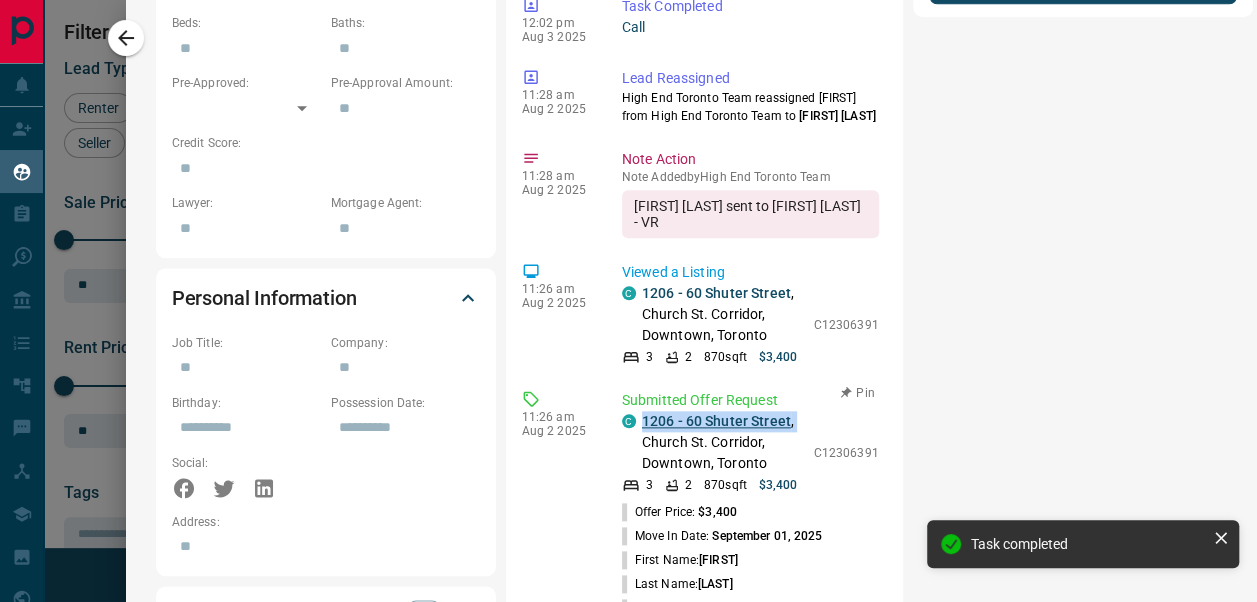 click on "1206 - 60 Shuter Street , Church St. Corridor, Downtown, [CITY]" at bounding box center (723, 442) 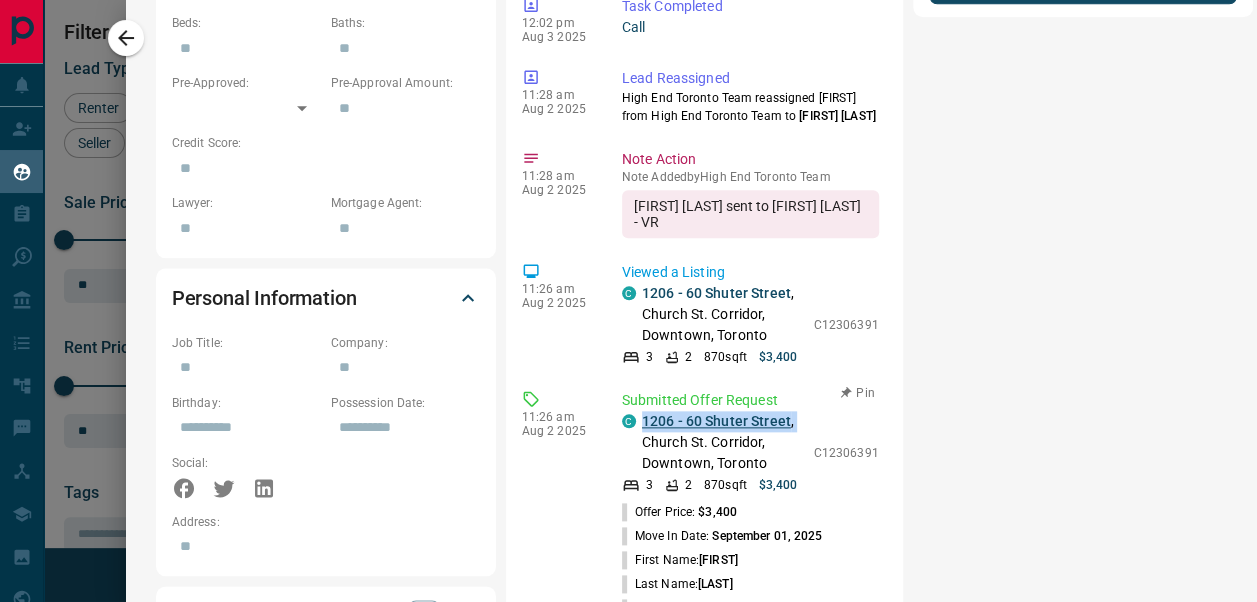 copy on "1206 - 60 Shuter Street ," 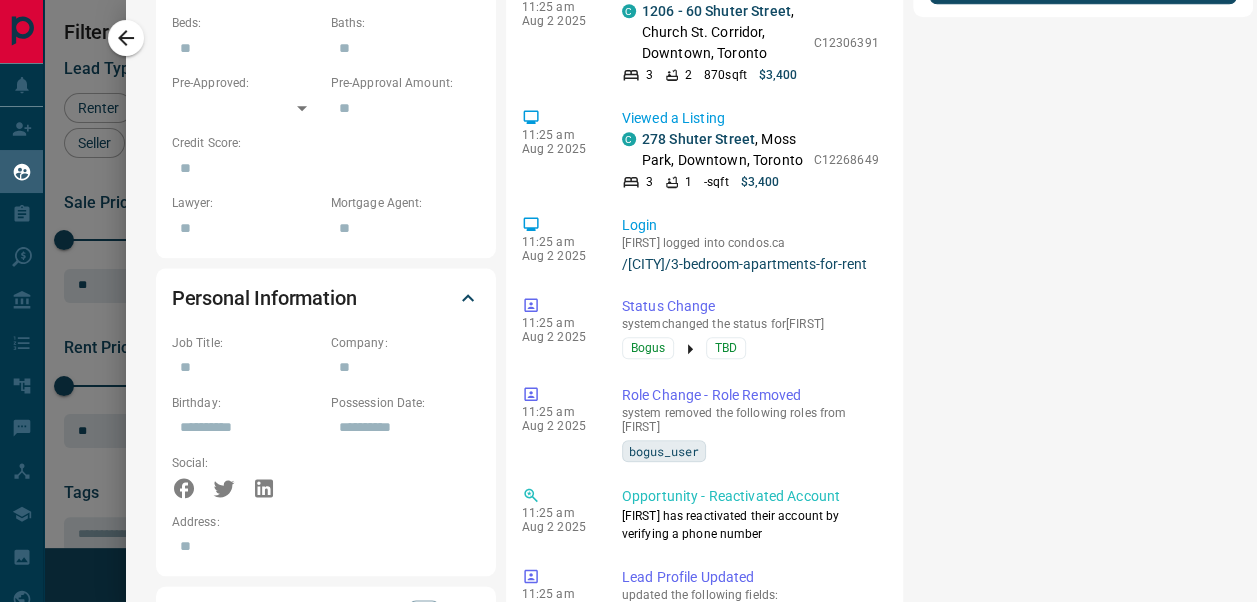 scroll, scrollTop: 690, scrollLeft: 0, axis: vertical 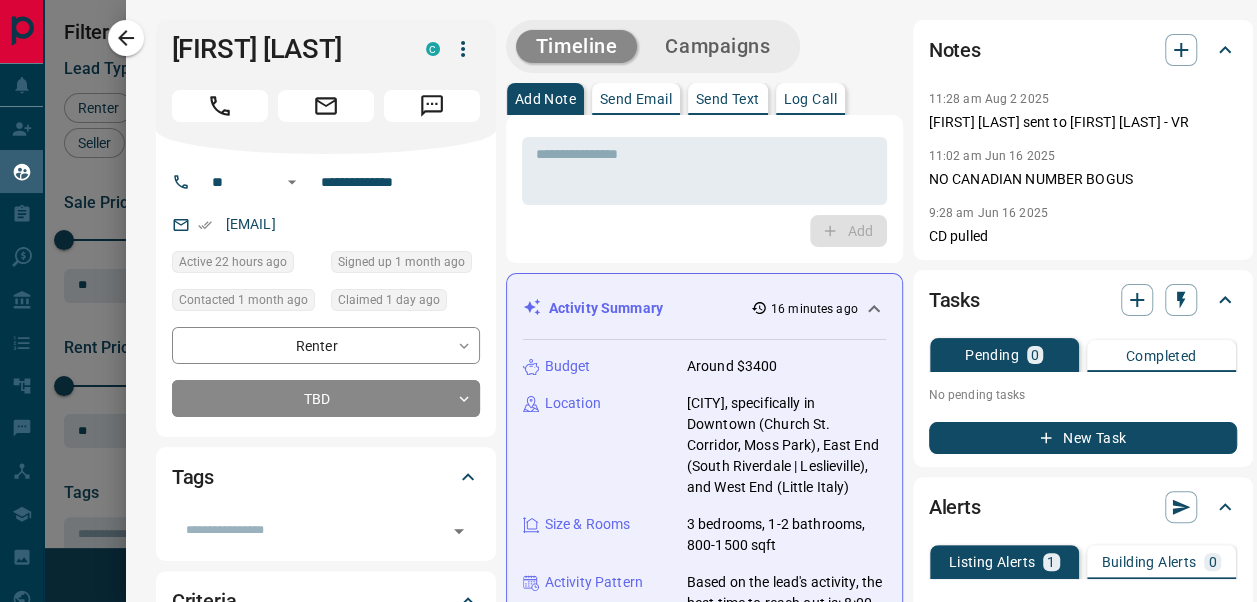click 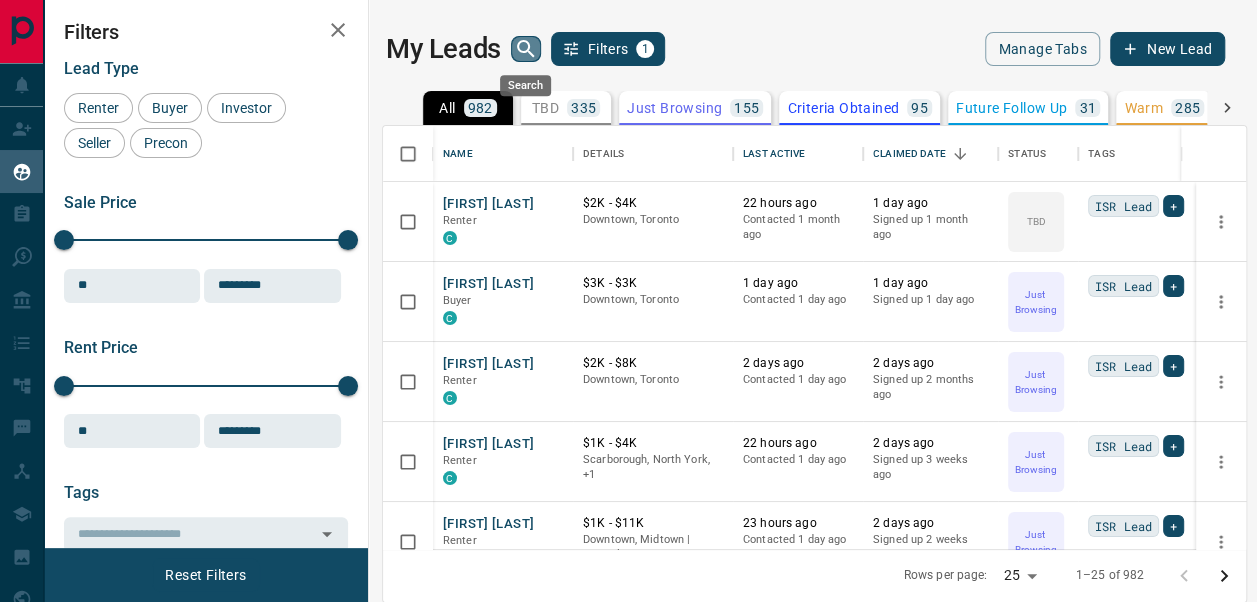 click 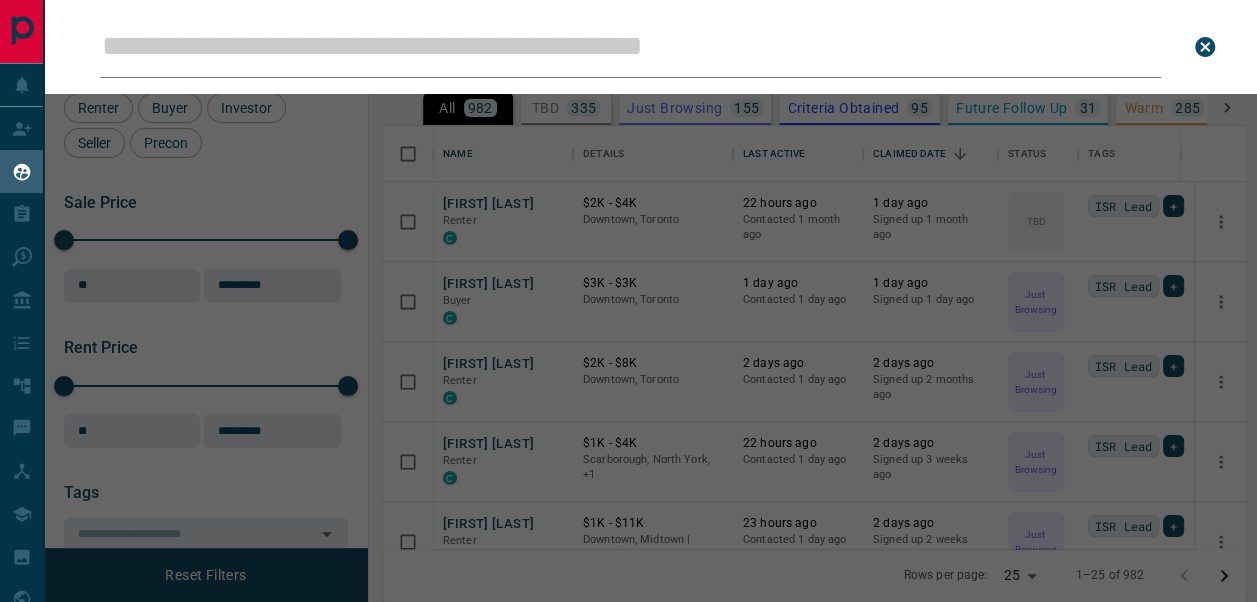 type on "**********" 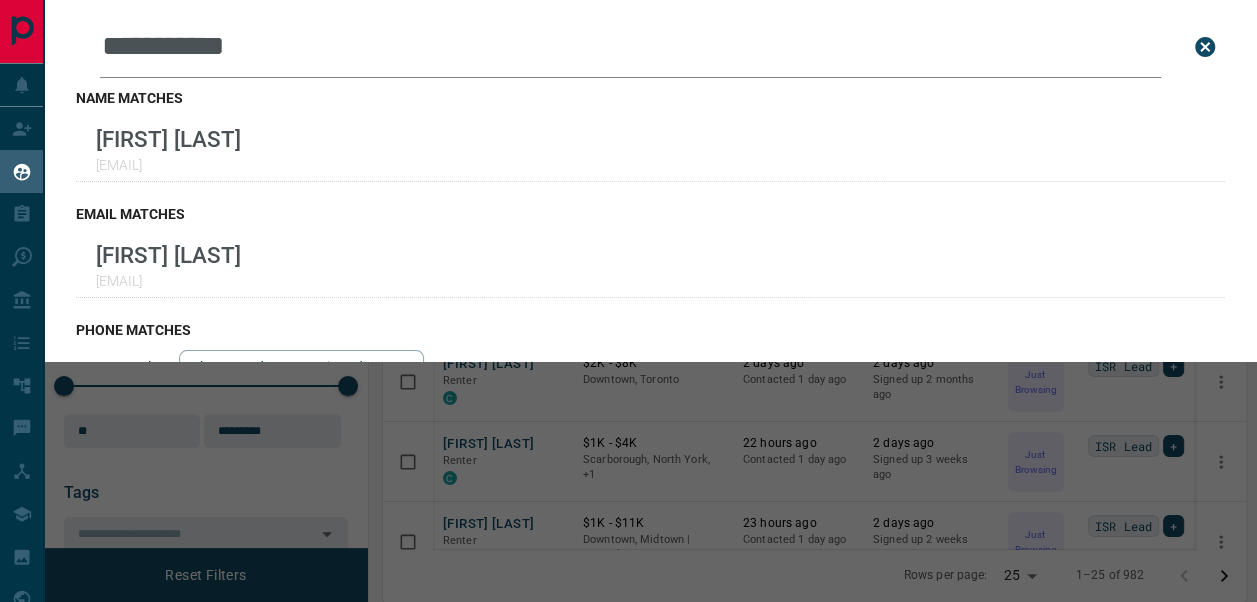 drag, startPoint x: 235, startPoint y: 45, endPoint x: 96, endPoint y: 40, distance: 139.0899 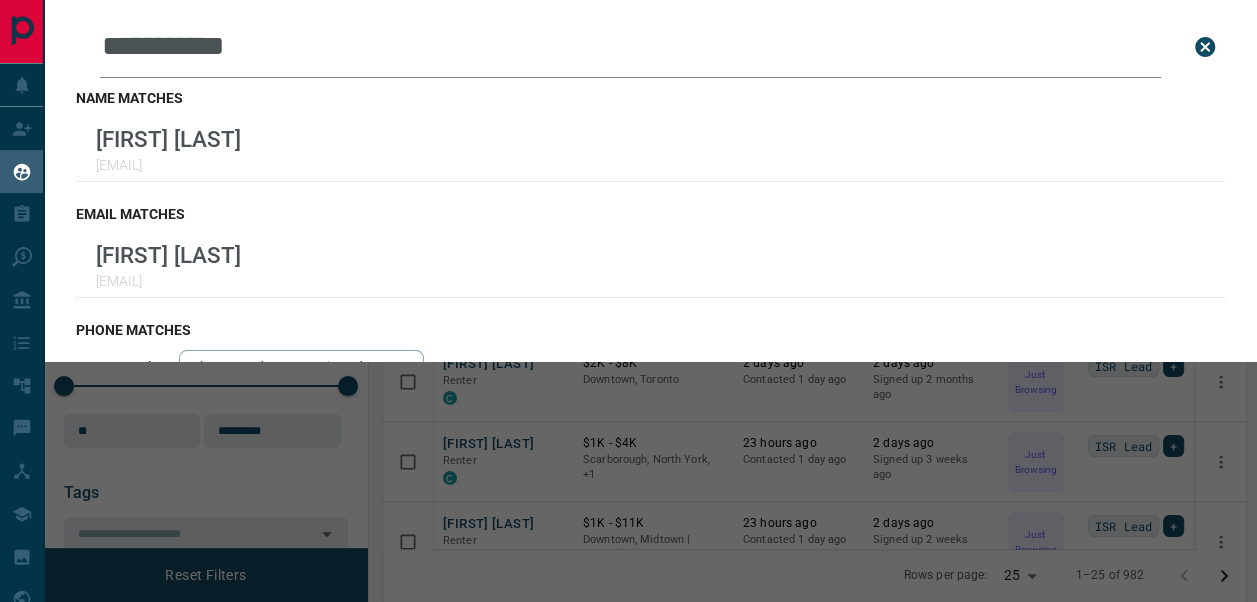 click 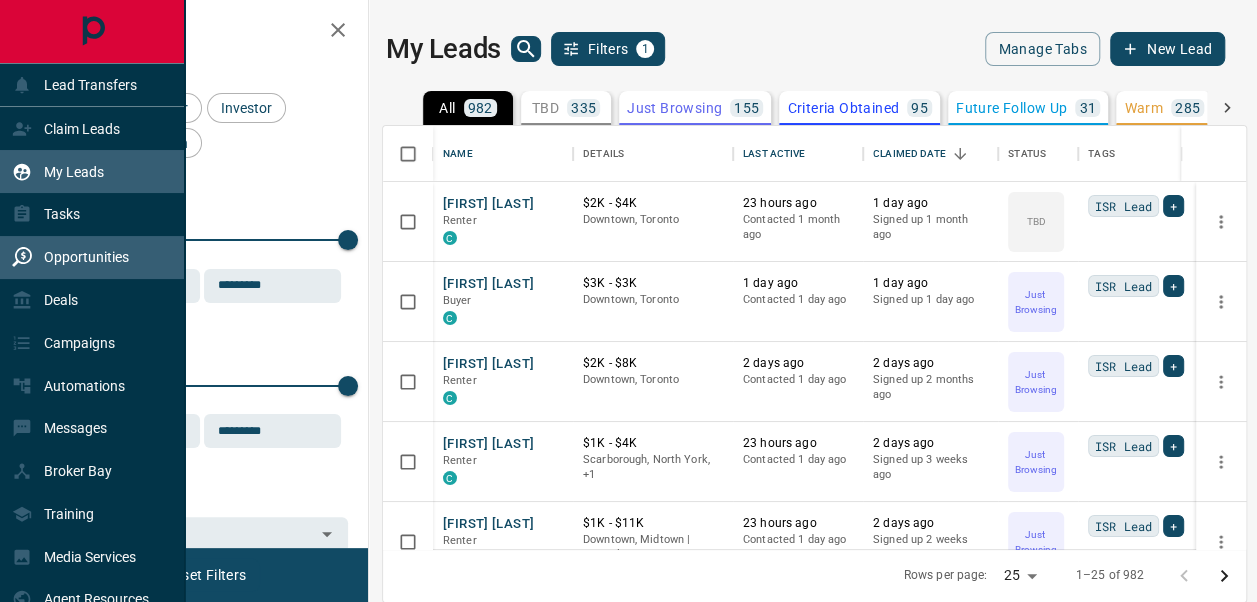 click on "Opportunities" at bounding box center (86, 257) 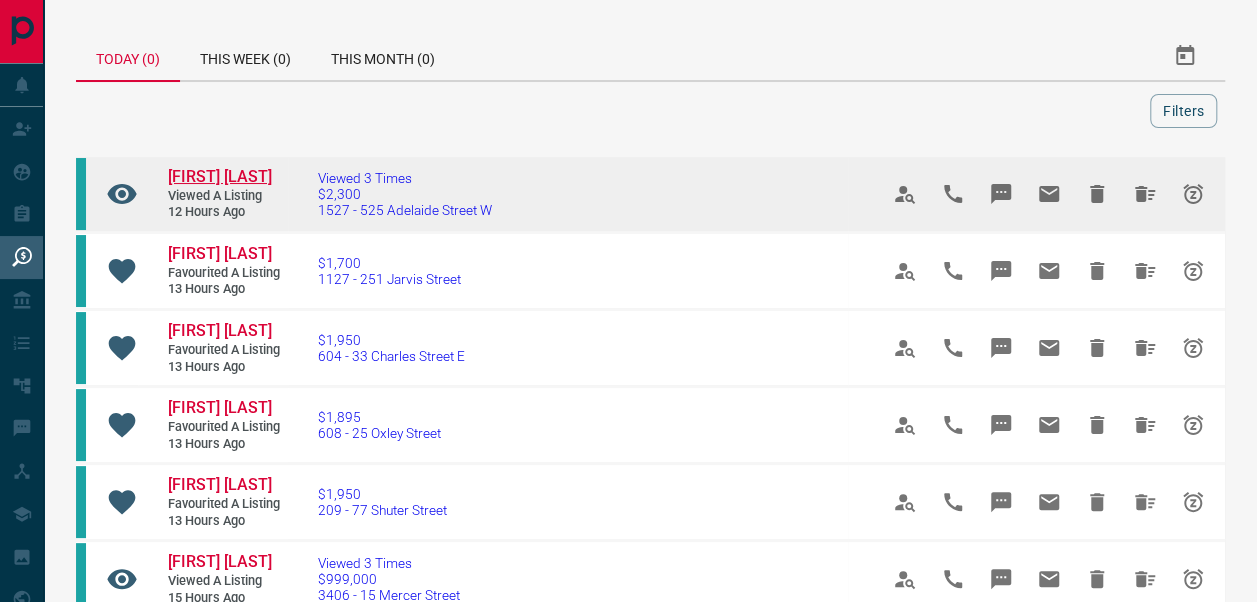 click on "[FIRST] [LAST]" at bounding box center (220, 176) 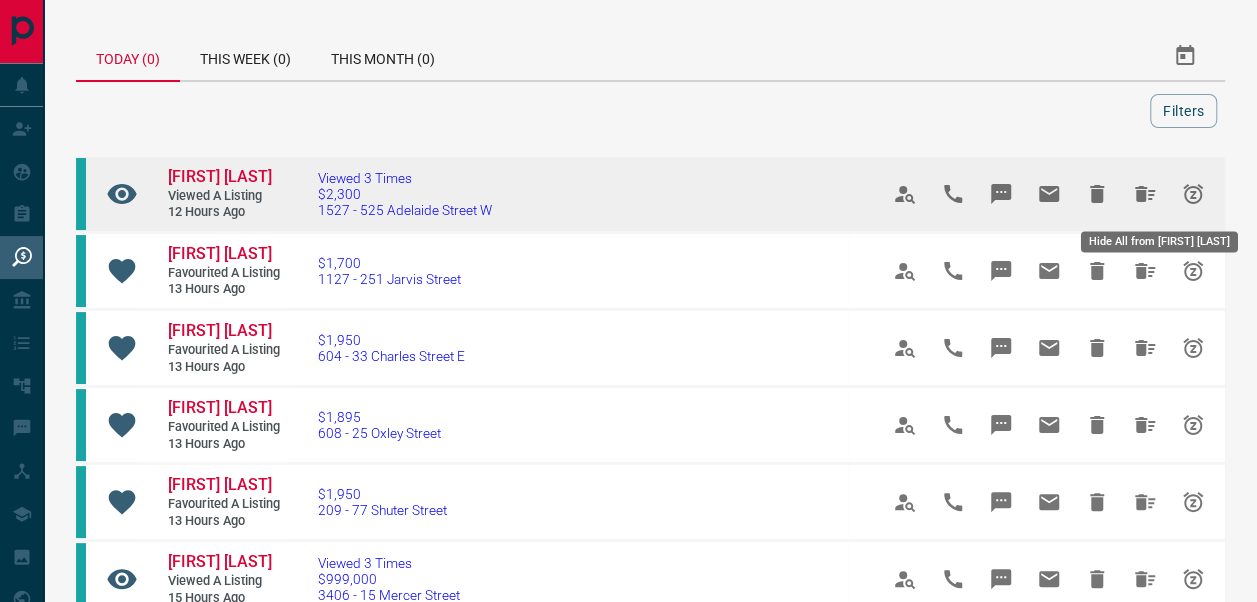 click 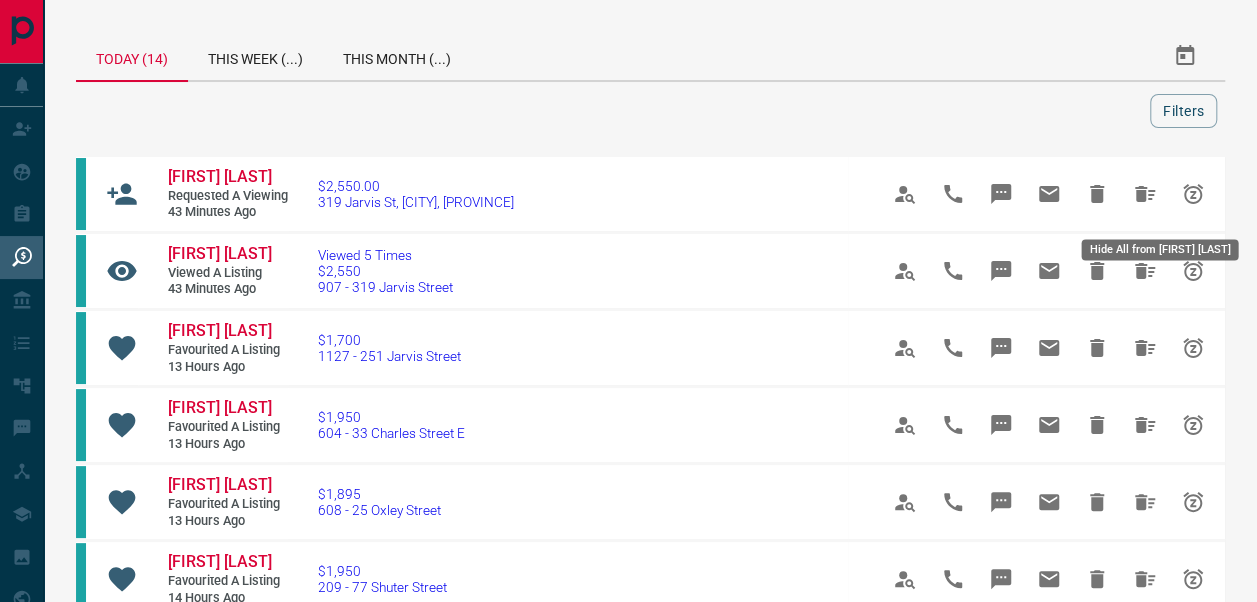click 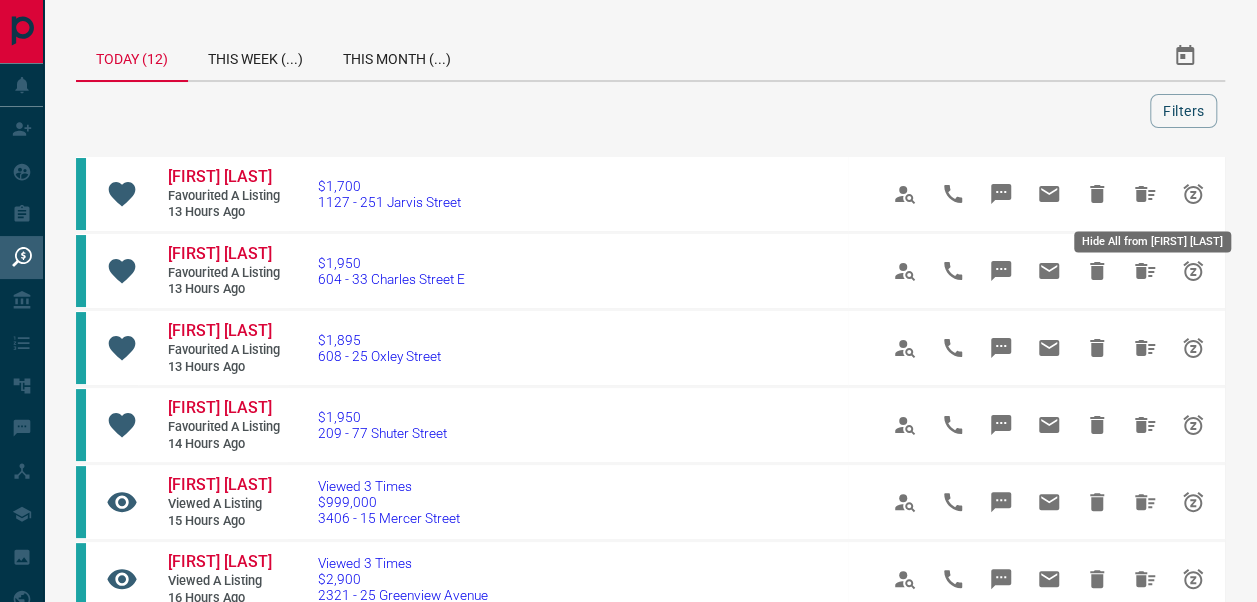 click 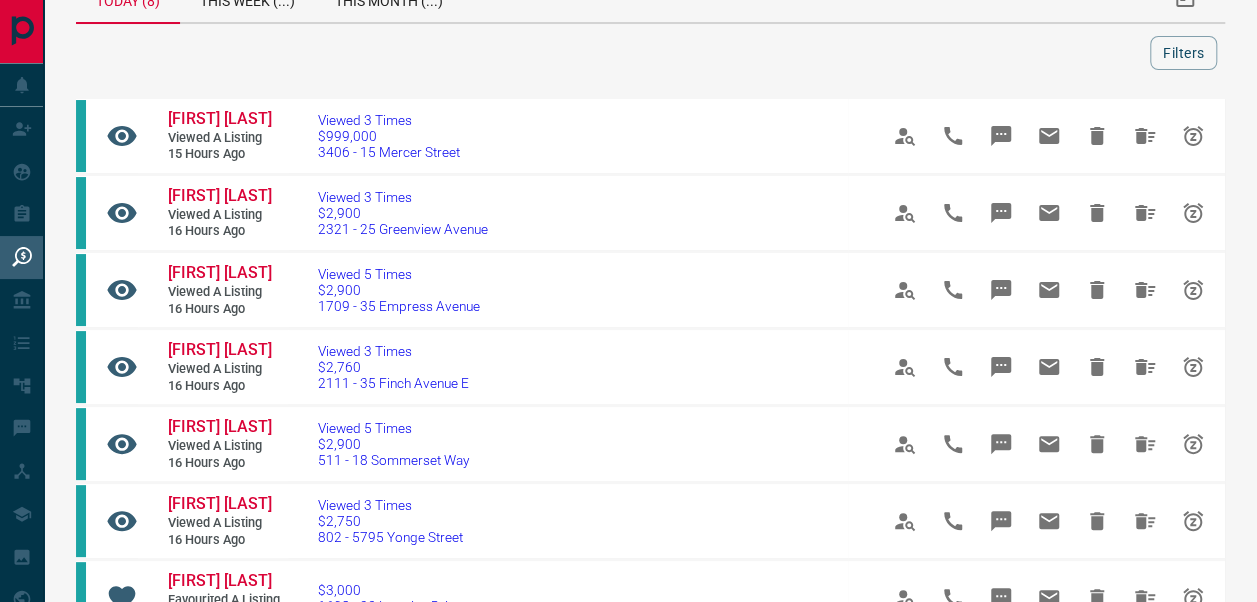 scroll, scrollTop: 54, scrollLeft: 0, axis: vertical 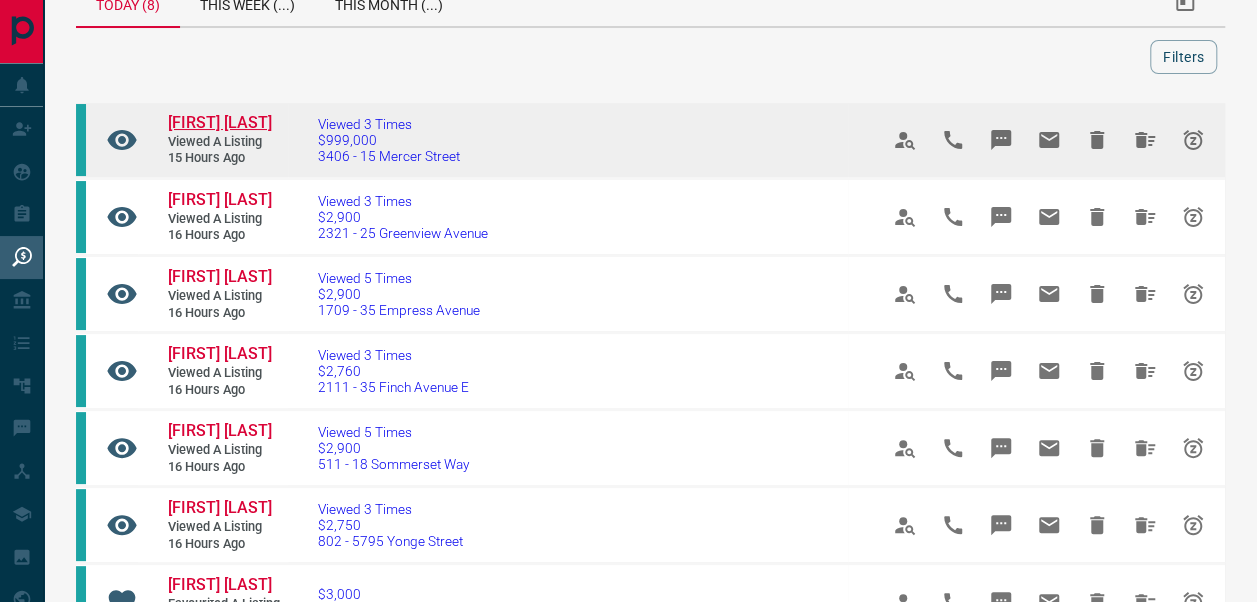 click on "[FIRST] [LAST]" at bounding box center [220, 122] 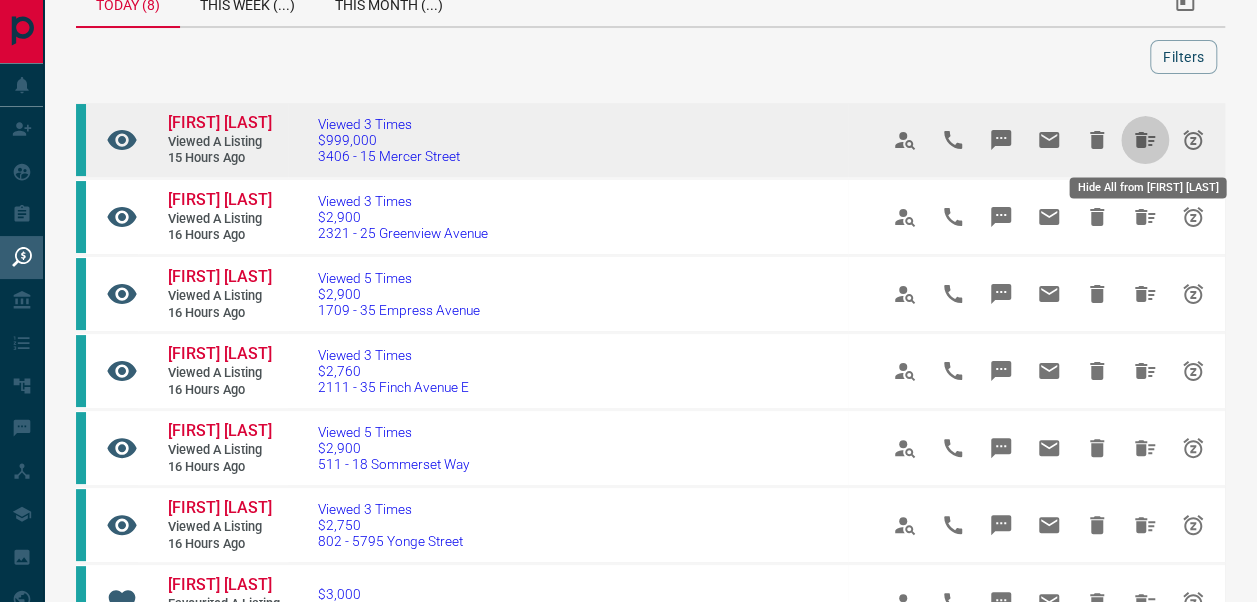 click at bounding box center (1145, 140) 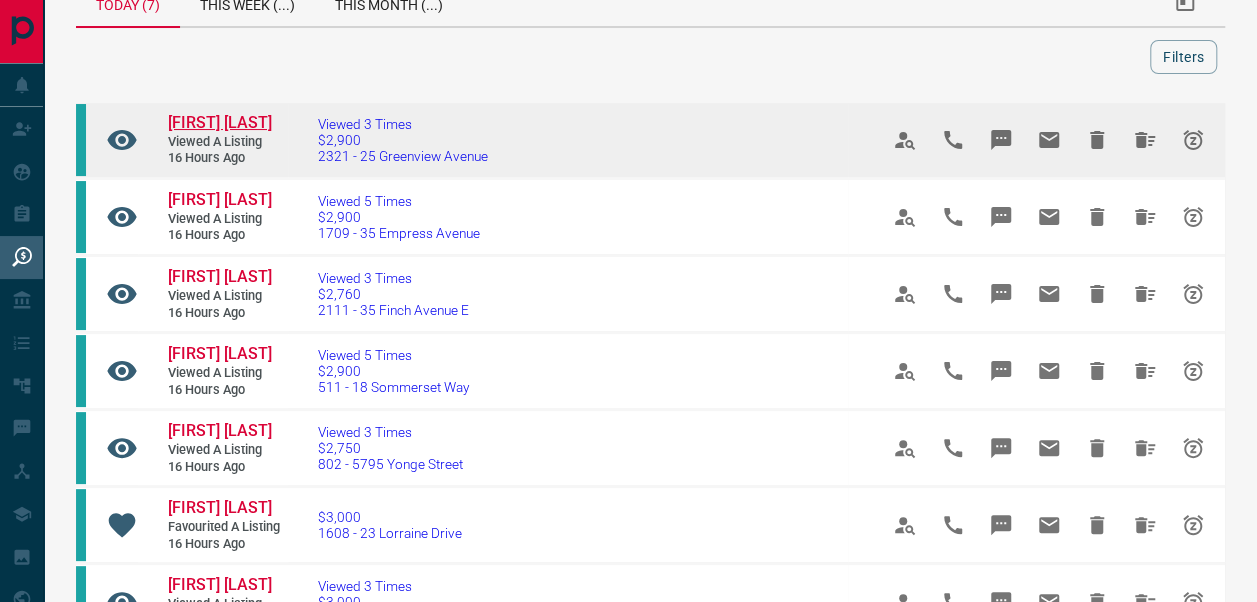 click on "[FIRST] [LAST]" at bounding box center [220, 122] 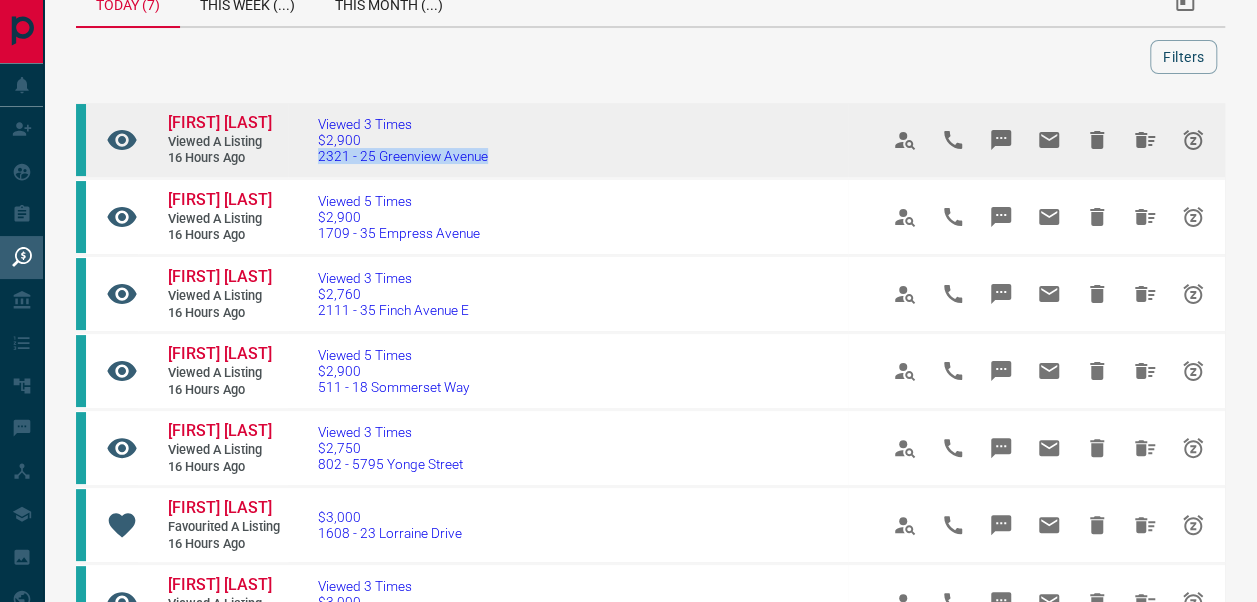 drag, startPoint x: 514, startPoint y: 156, endPoint x: 312, endPoint y: 159, distance: 202.02228 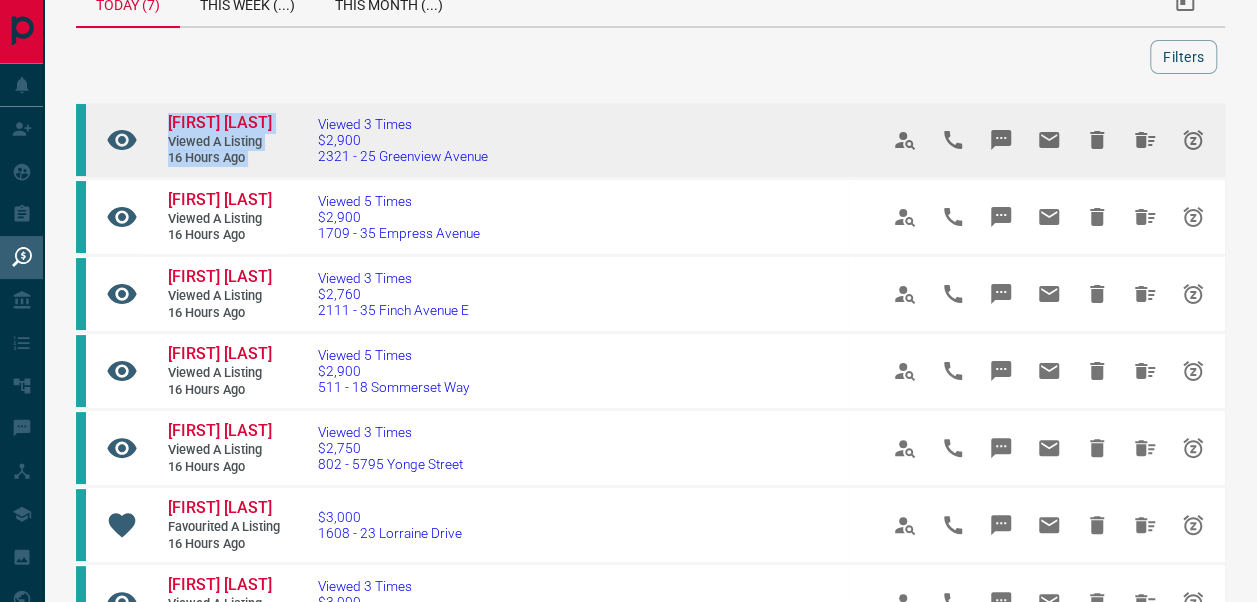 drag, startPoint x: 288, startPoint y: 124, endPoint x: 167, endPoint y: 121, distance: 121.037186 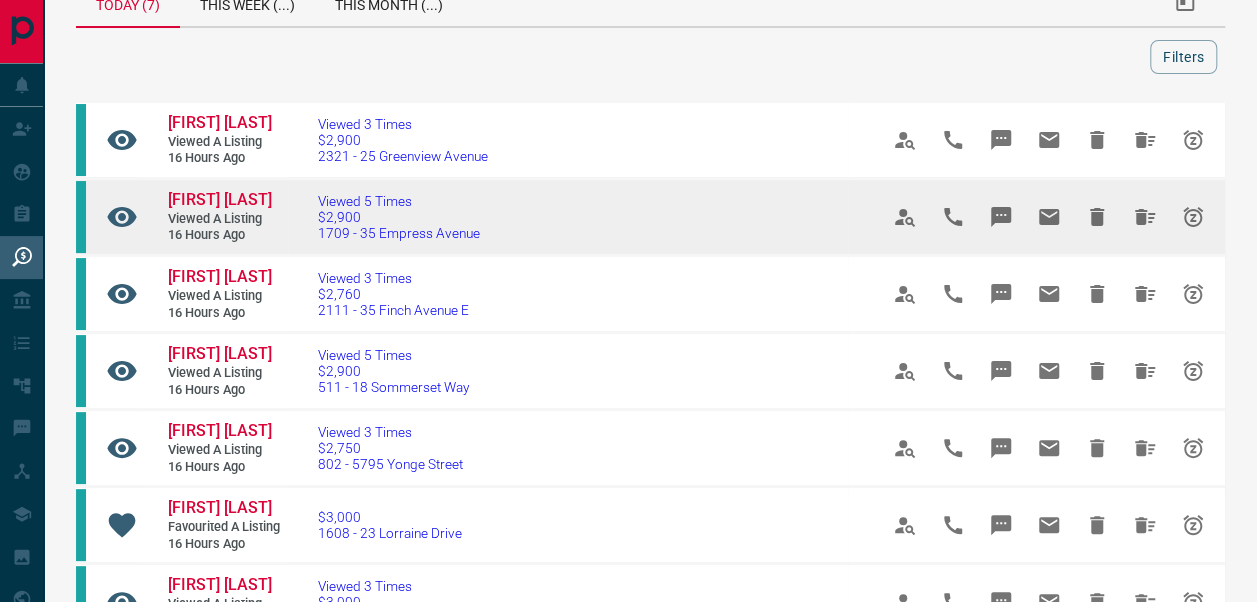 drag, startPoint x: 167, startPoint y: 121, endPoint x: 290, endPoint y: 210, distance: 151.82227 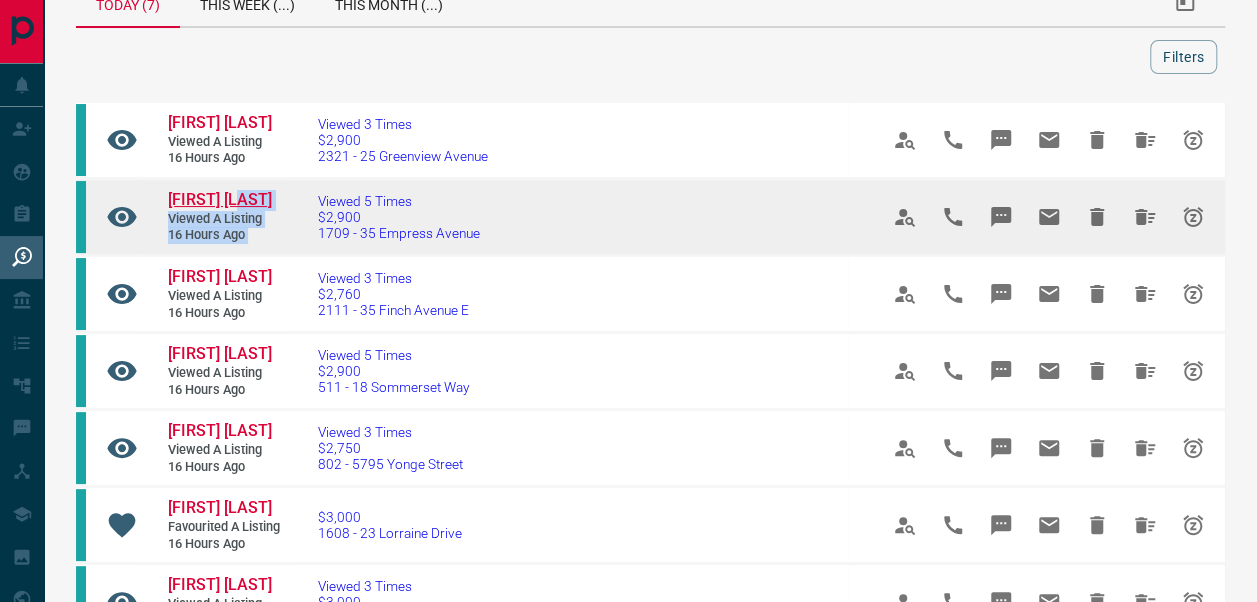 drag, startPoint x: 290, startPoint y: 202, endPoint x: 255, endPoint y: 202, distance: 35 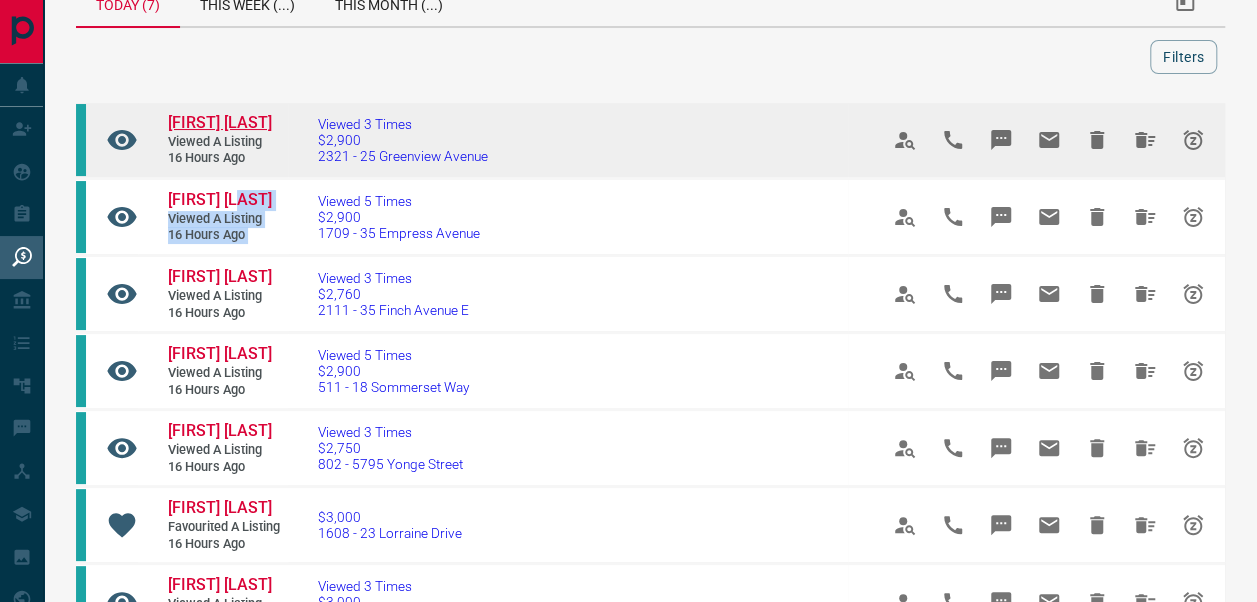 drag, startPoint x: 255, startPoint y: 202, endPoint x: 245, endPoint y: 123, distance: 79.630394 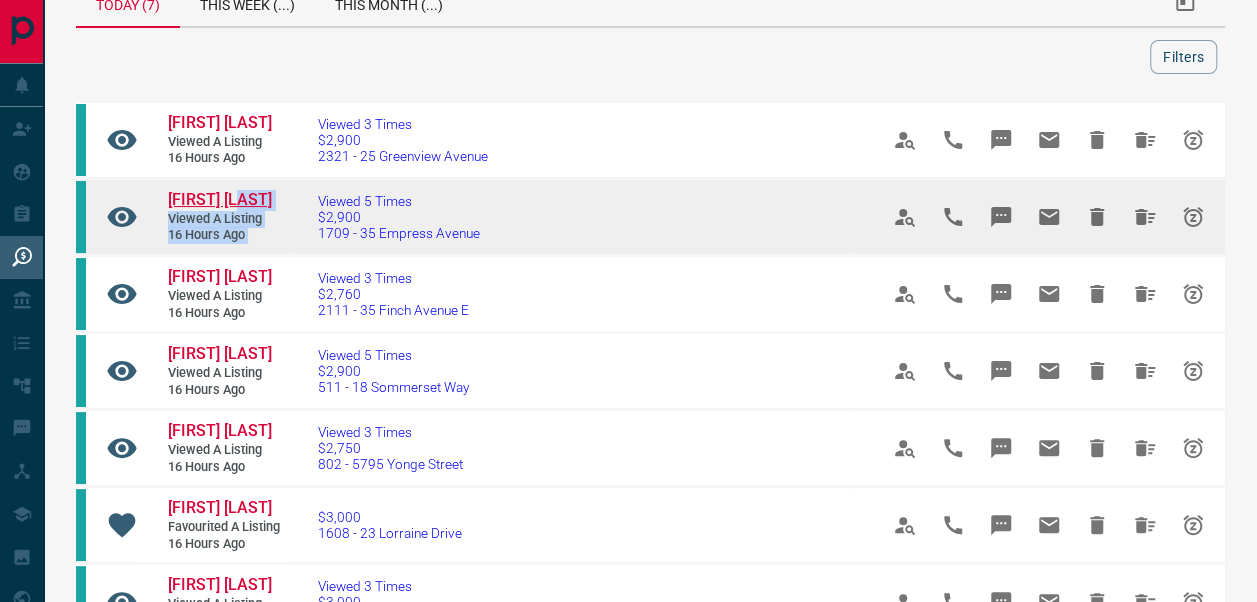 click on "[FIRST] [LAST]" at bounding box center (220, 199) 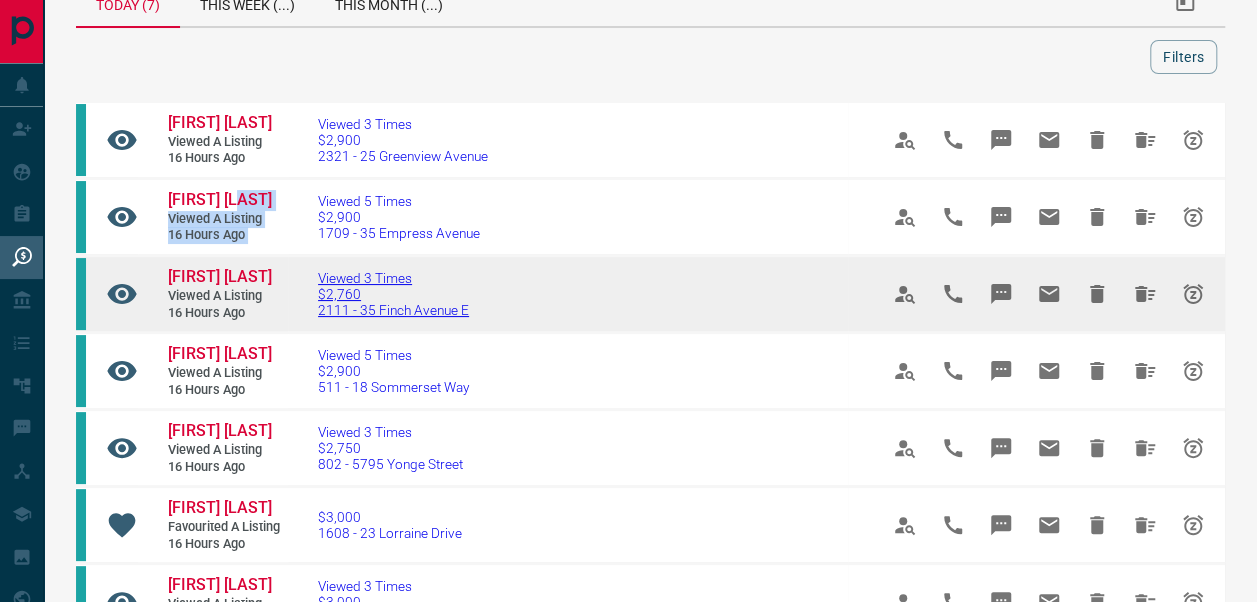 click on "2111 - 35 Finch Avenue E" at bounding box center [393, 310] 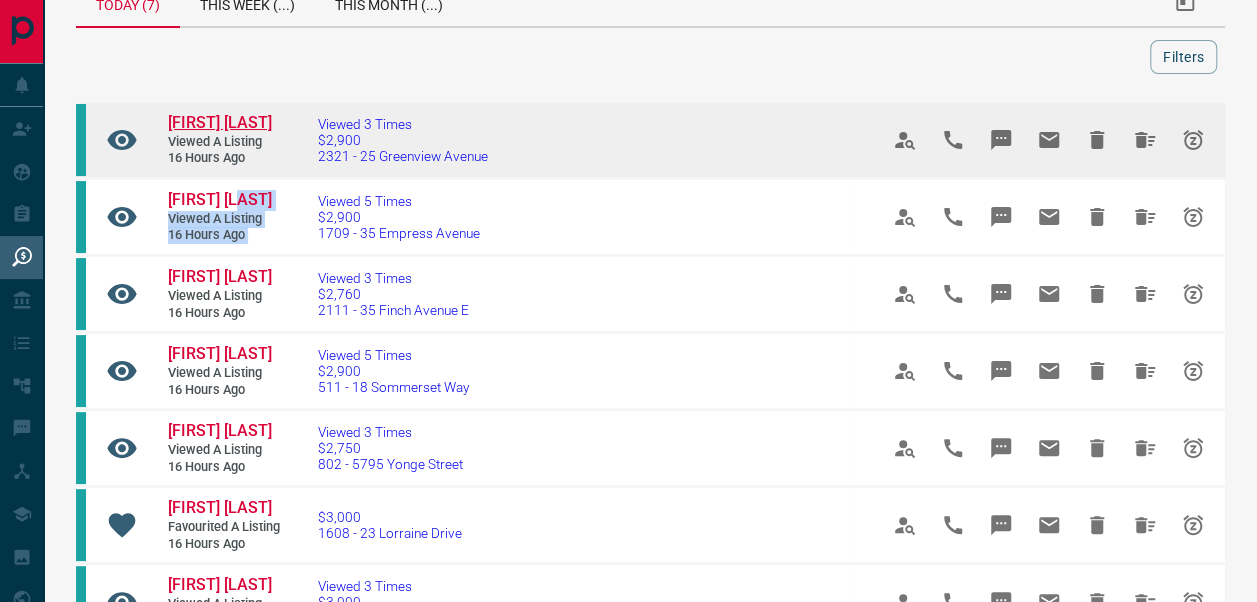 click on "[FIRST] [LAST]" at bounding box center [220, 122] 